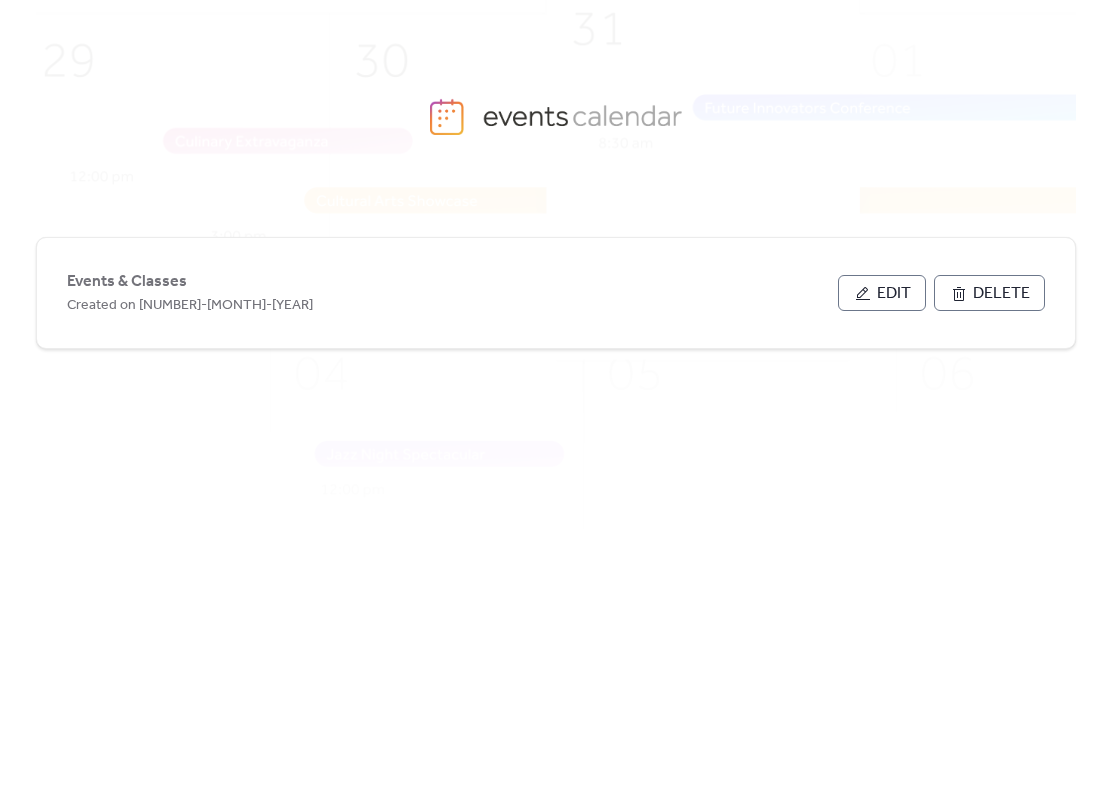 scroll, scrollTop: 0, scrollLeft: 0, axis: both 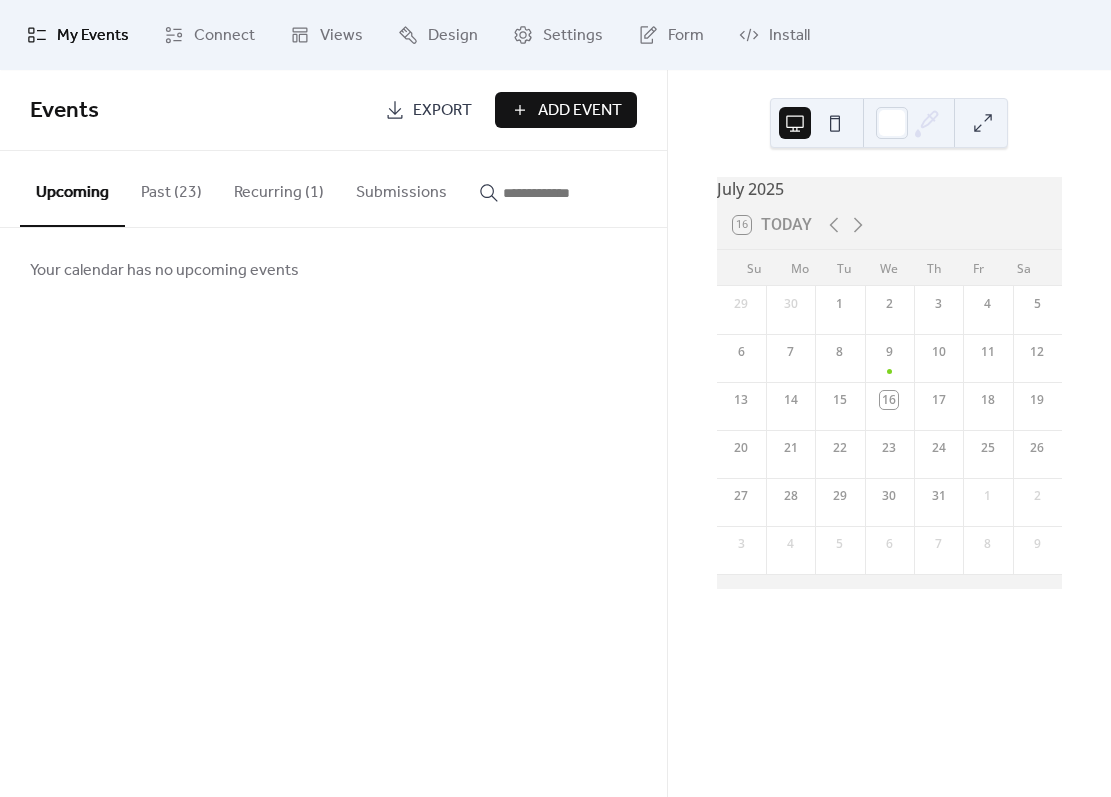 click on "18" at bounding box center [988, 400] 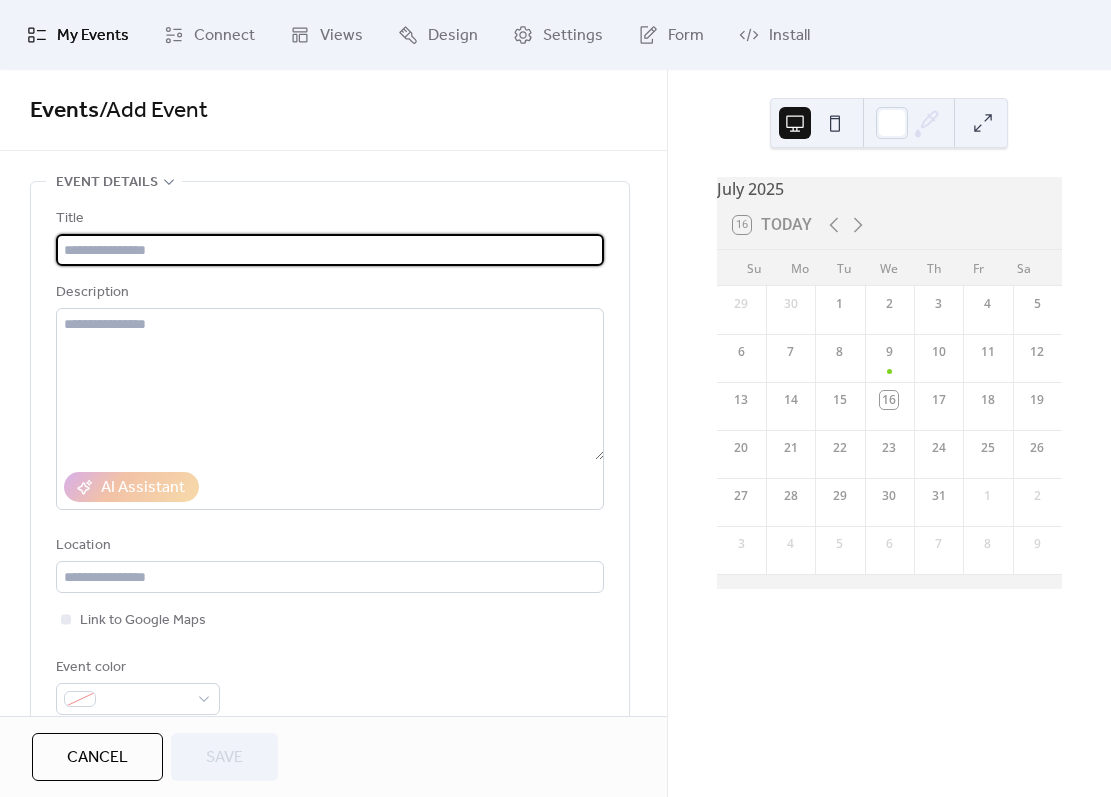 click at bounding box center [330, 250] 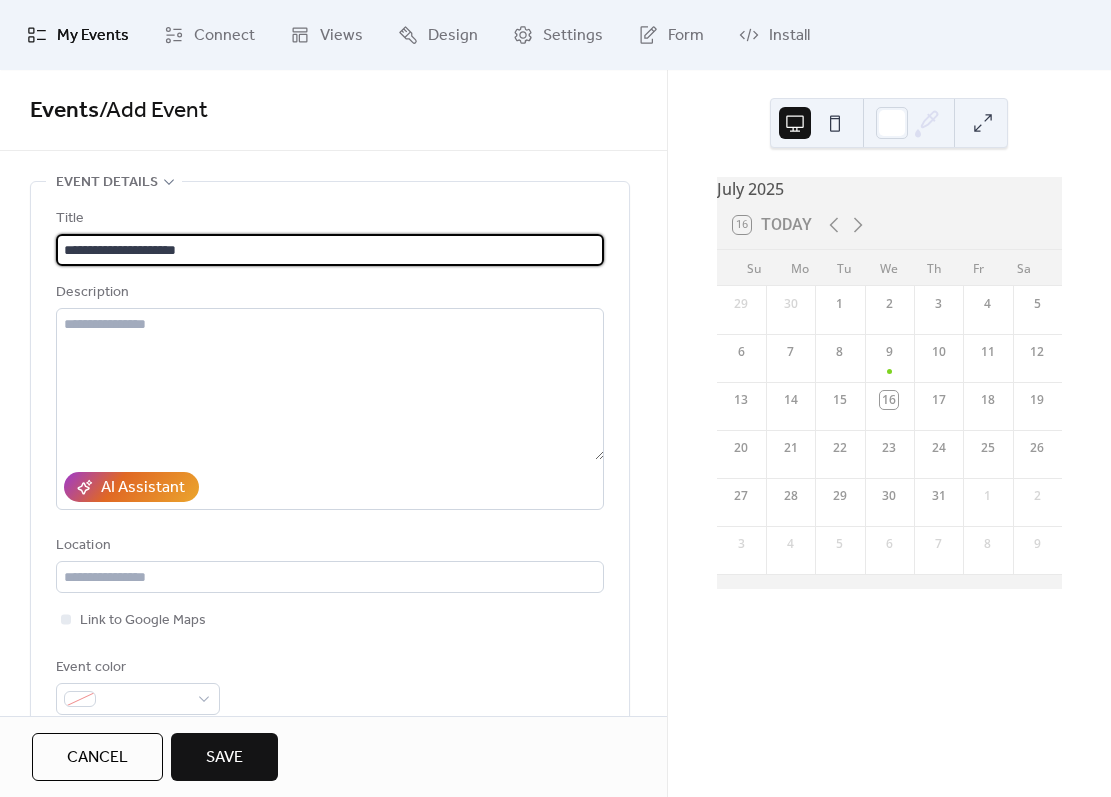 click on "**********" at bounding box center [330, 250] 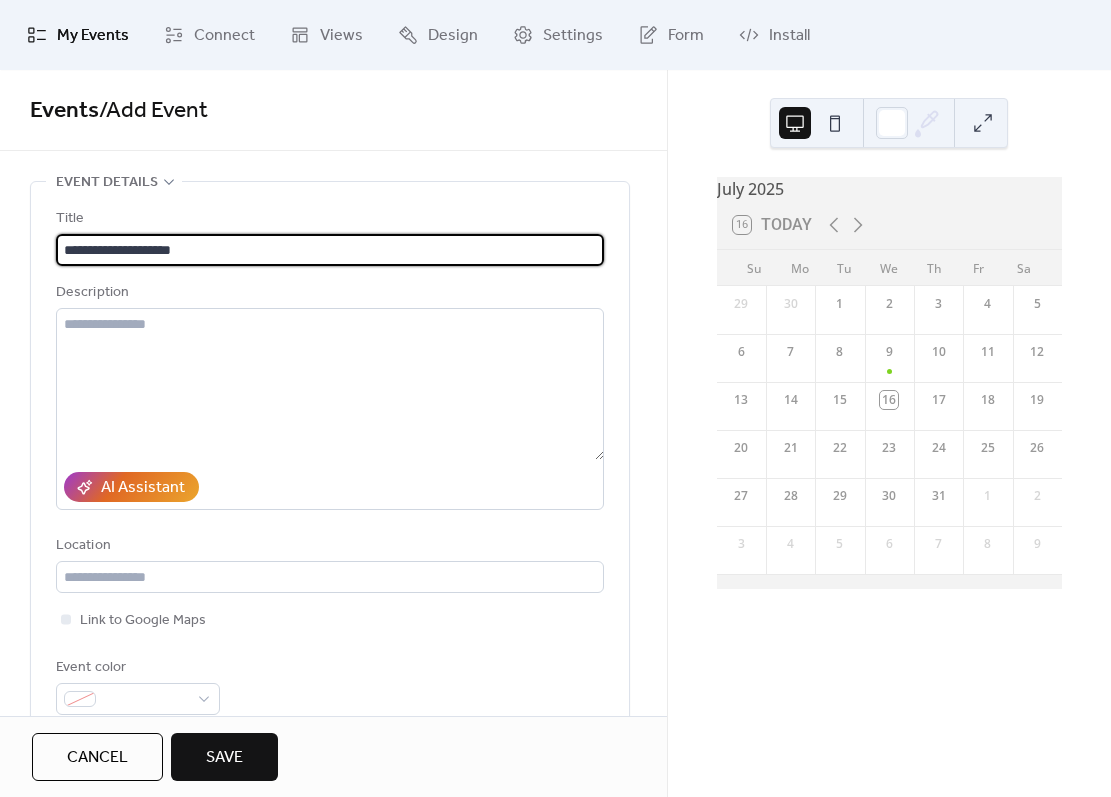 click on "**********" at bounding box center (330, 250) 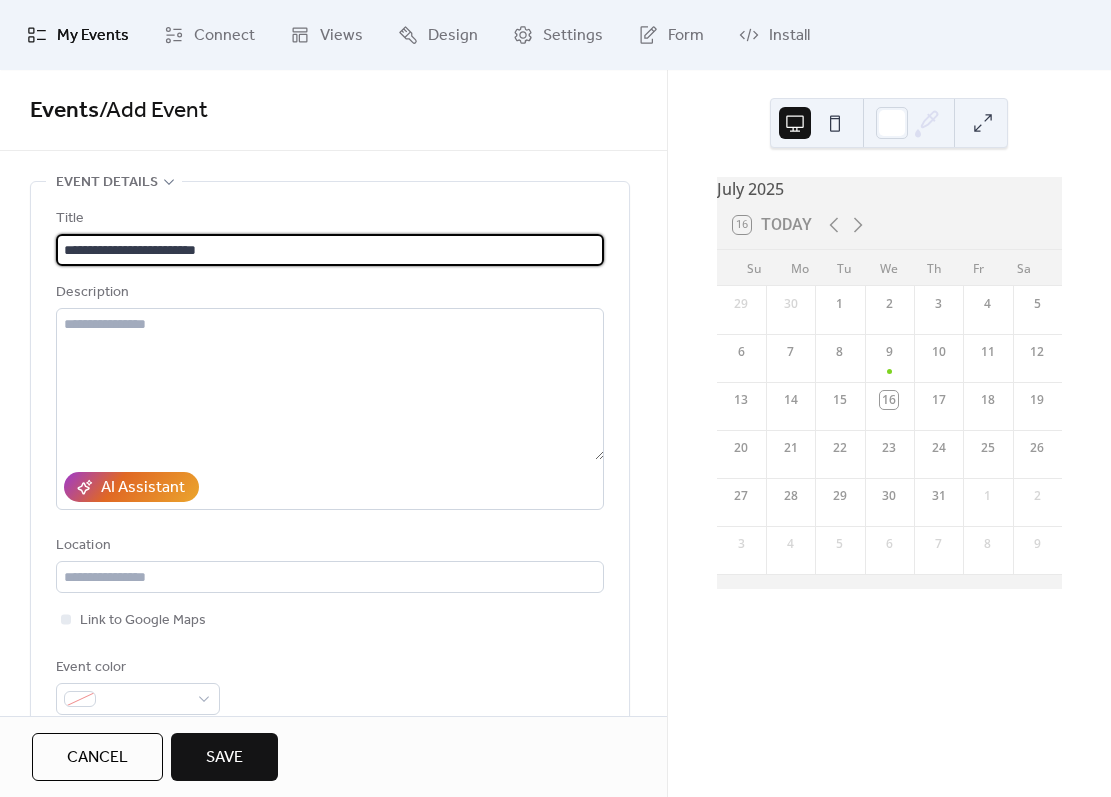 type on "**********" 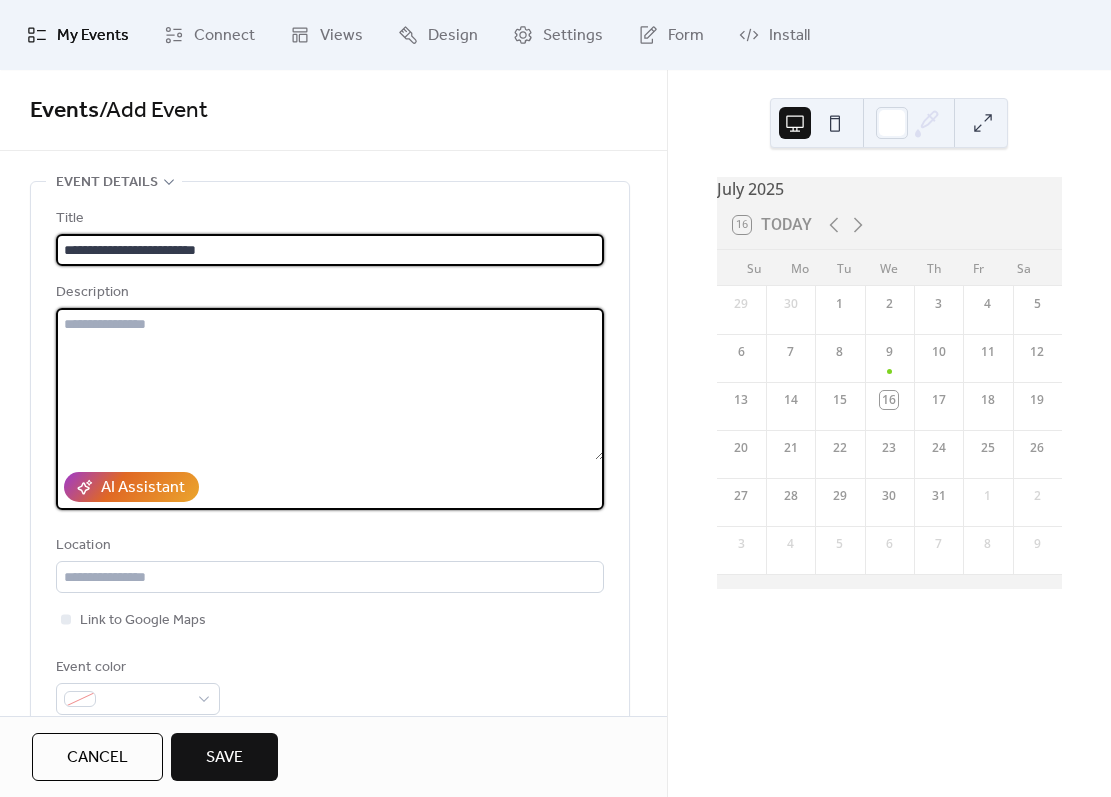 click at bounding box center [330, 384] 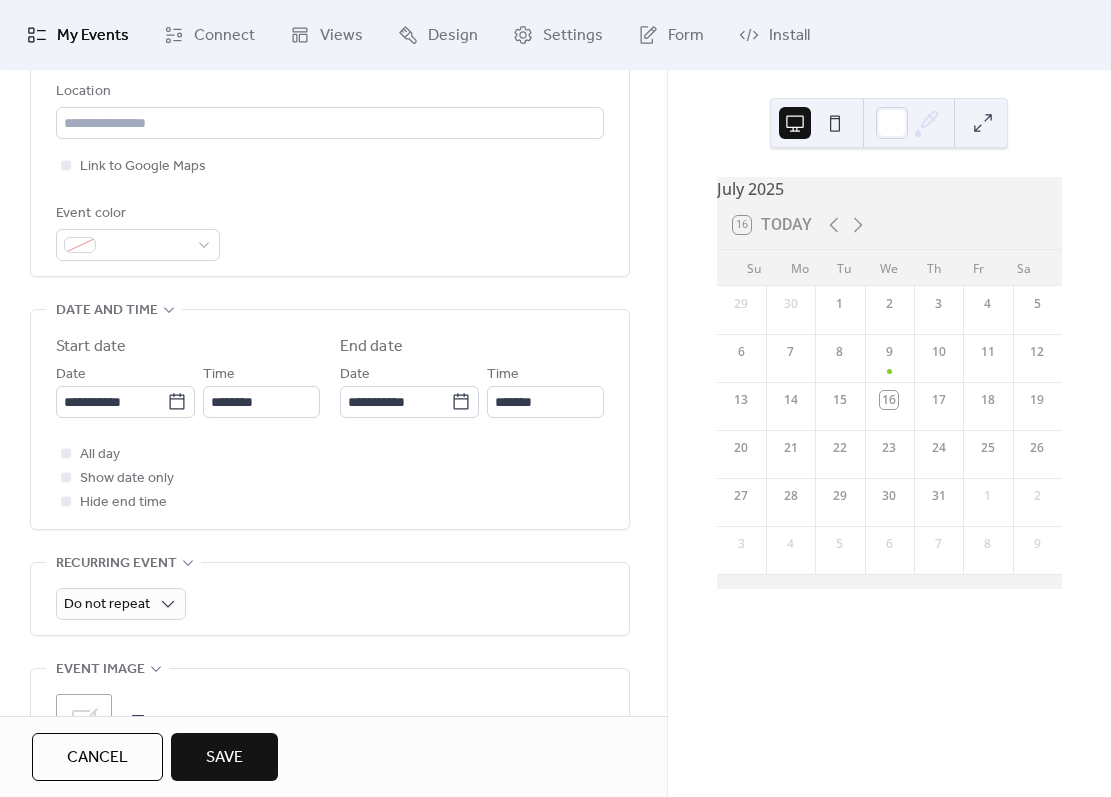 scroll, scrollTop: 455, scrollLeft: 0, axis: vertical 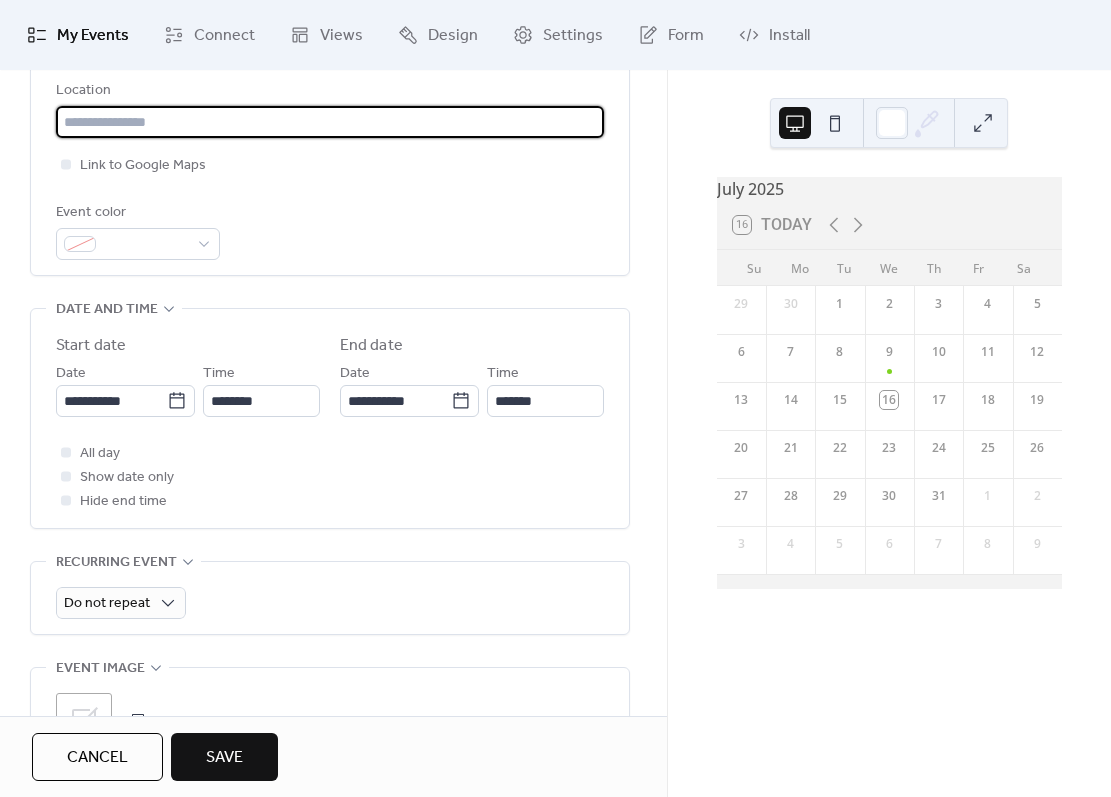 click at bounding box center (330, 122) 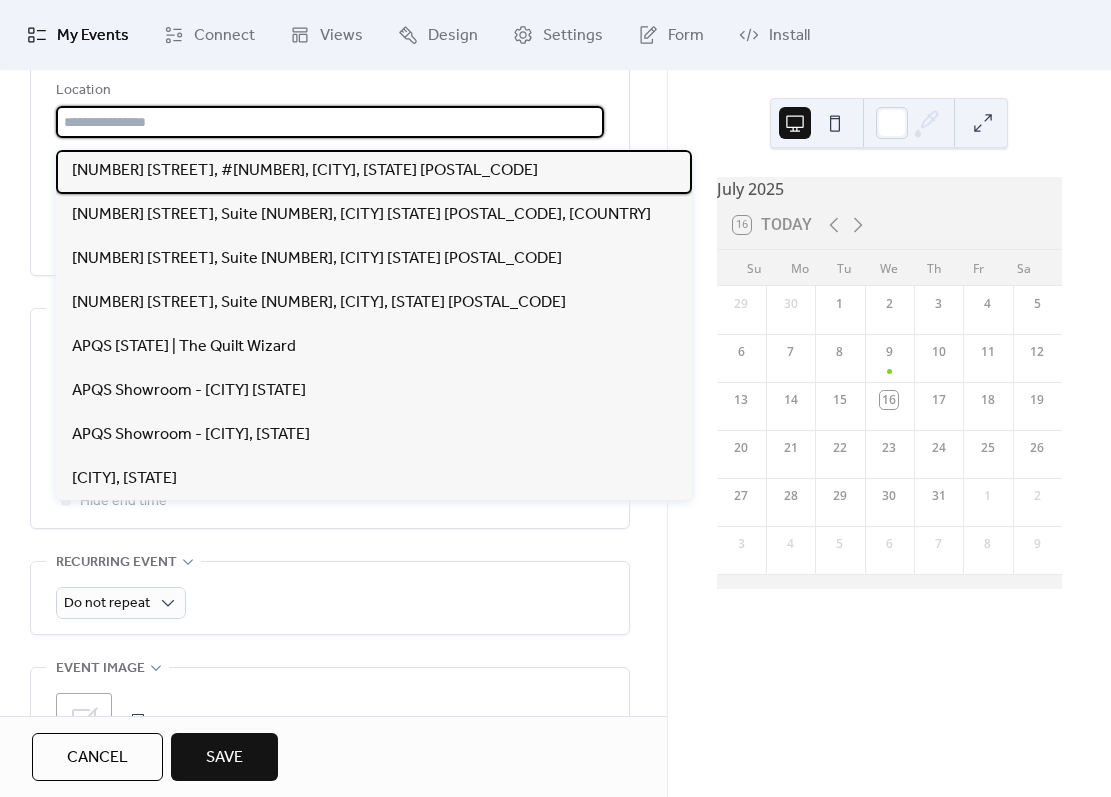 click on "[NUMBER] [STREET], #[NUMBER], [CITY], [STATE] [POSTAL_CODE]" at bounding box center (305, 171) 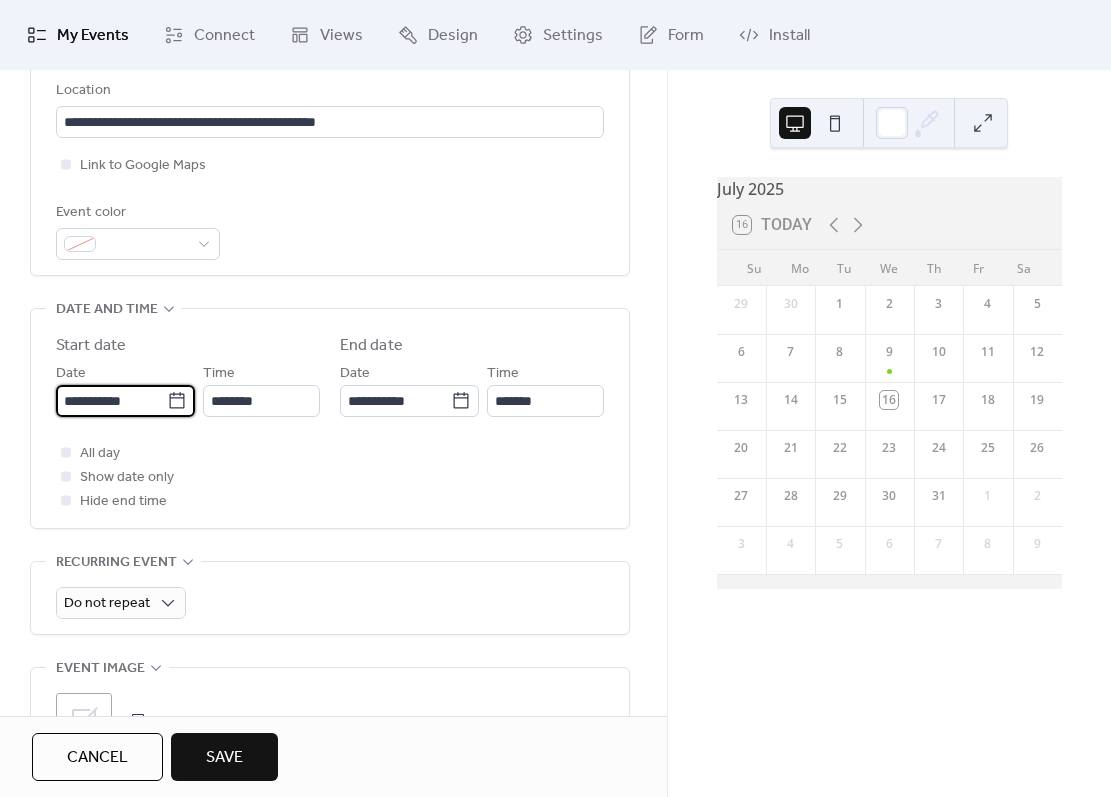 click on "**********" at bounding box center (111, 401) 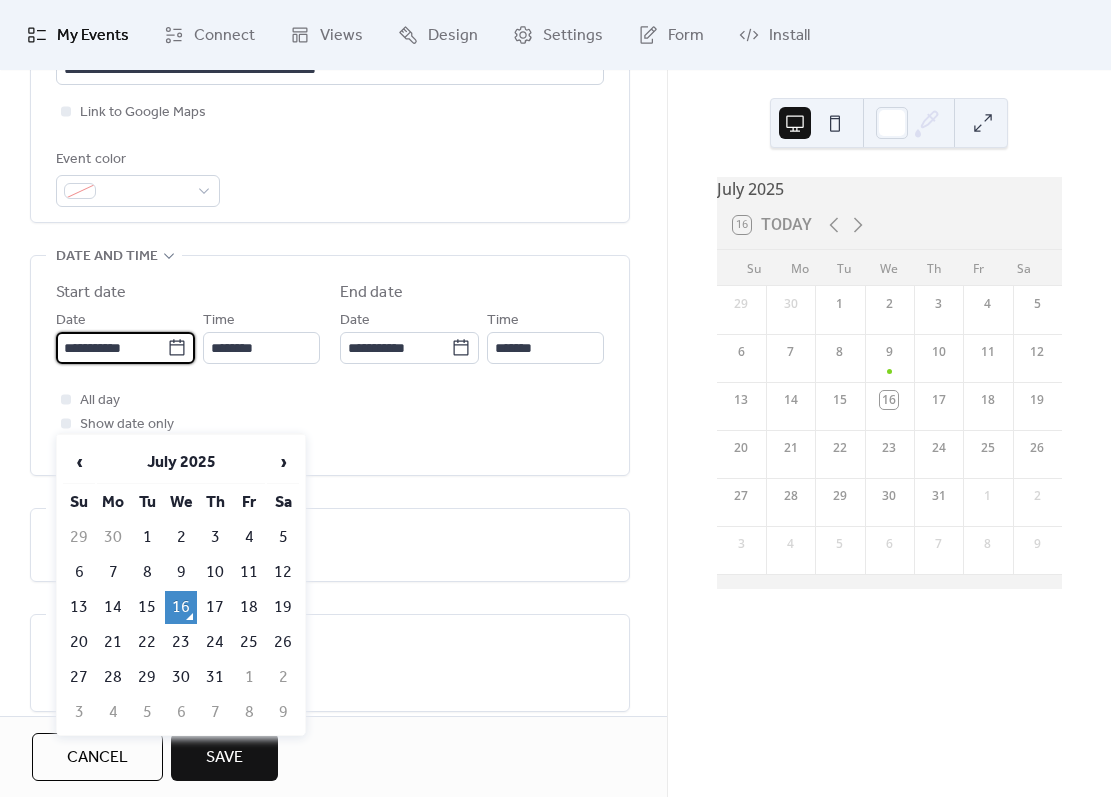 scroll, scrollTop: 518, scrollLeft: 0, axis: vertical 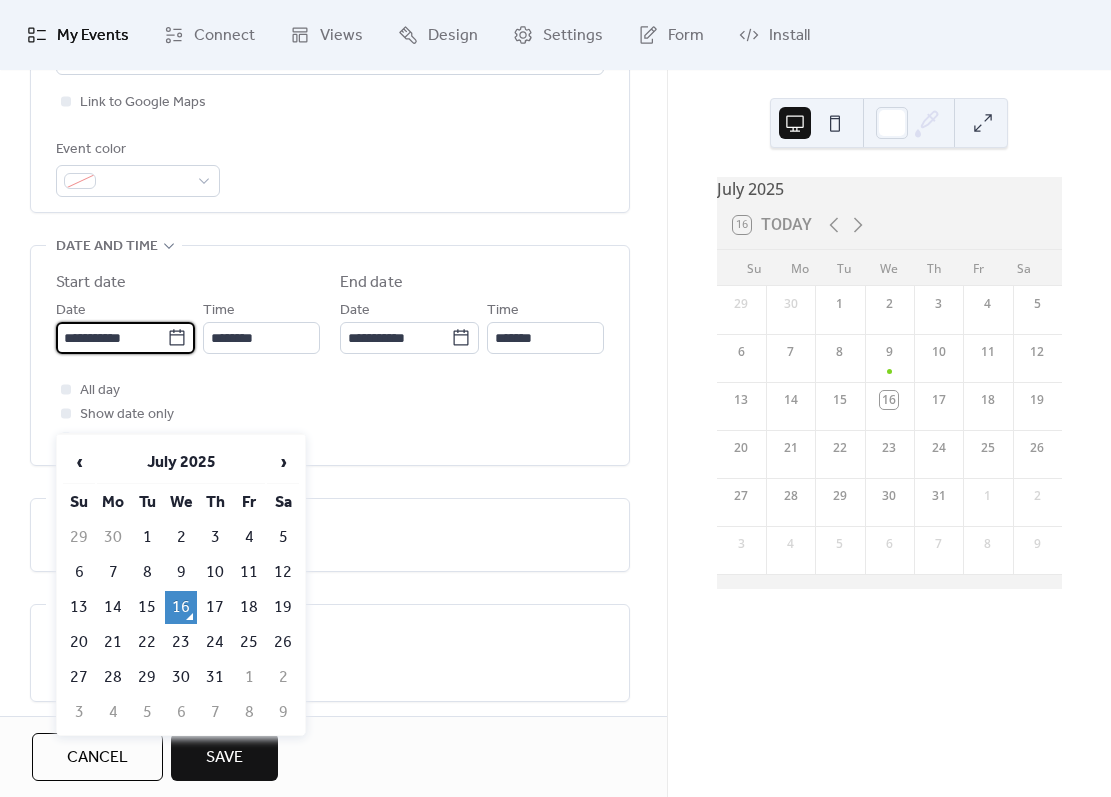click on "23" at bounding box center (181, 642) 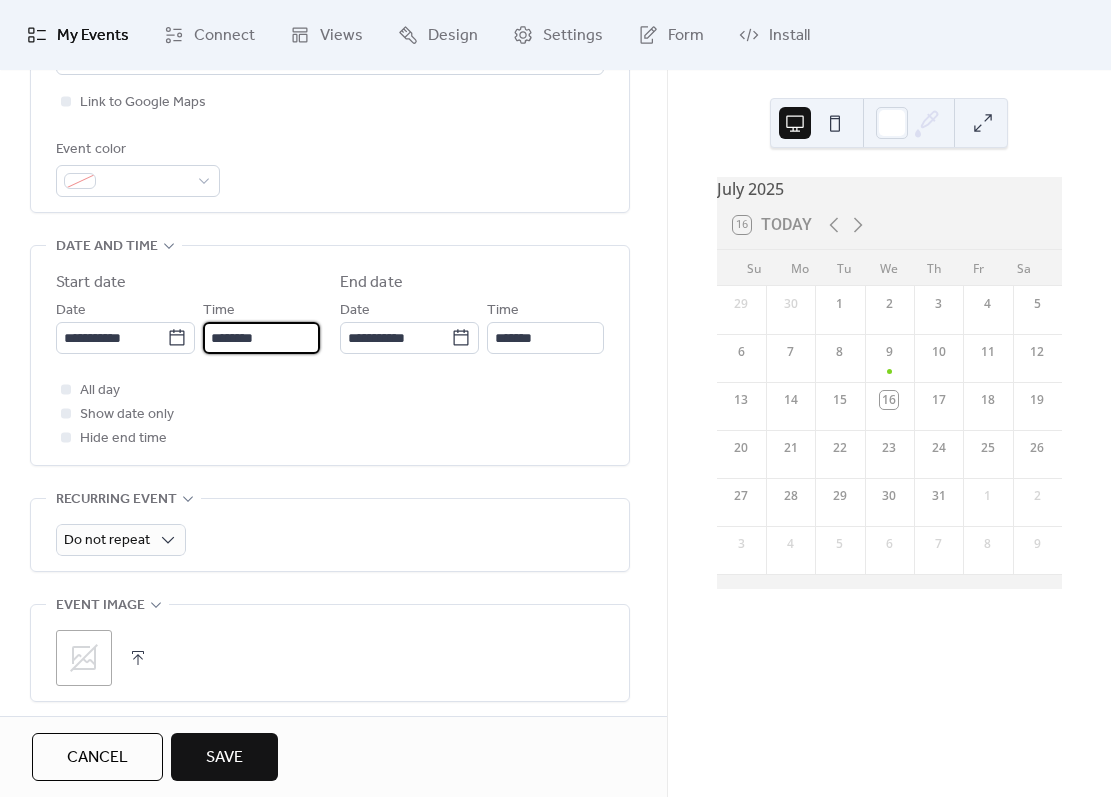 click on "********" at bounding box center [261, 338] 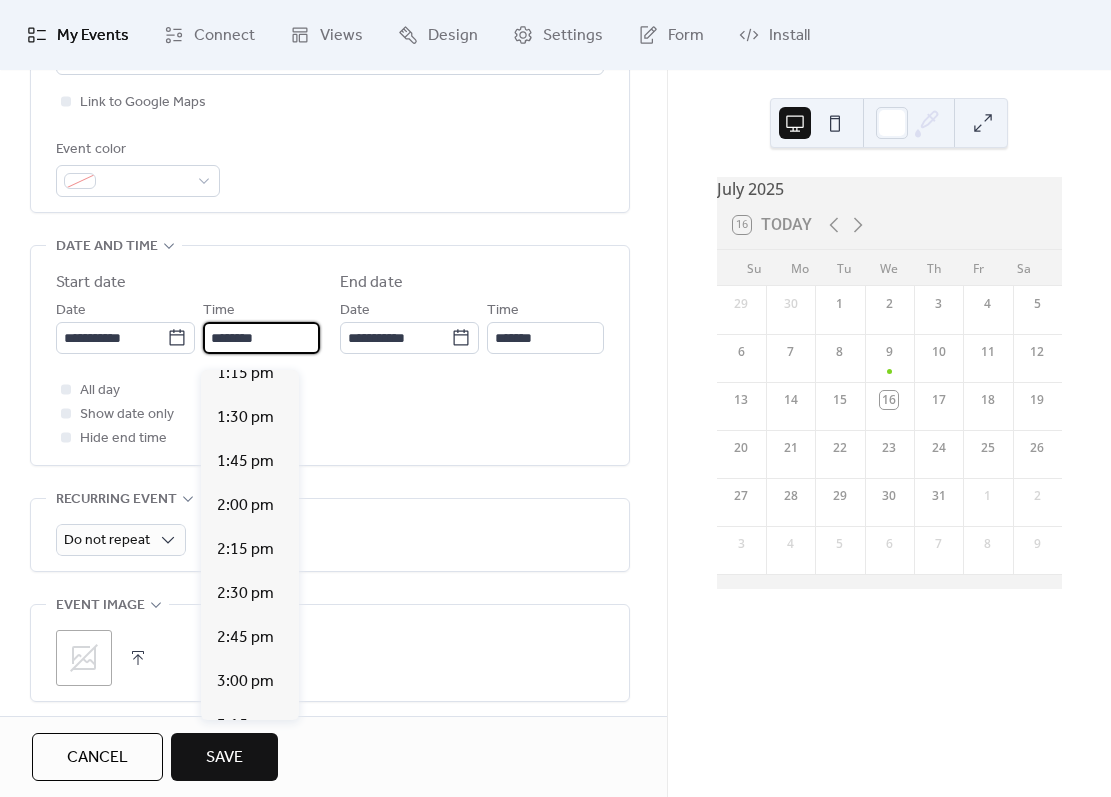 scroll, scrollTop: 2348, scrollLeft: 0, axis: vertical 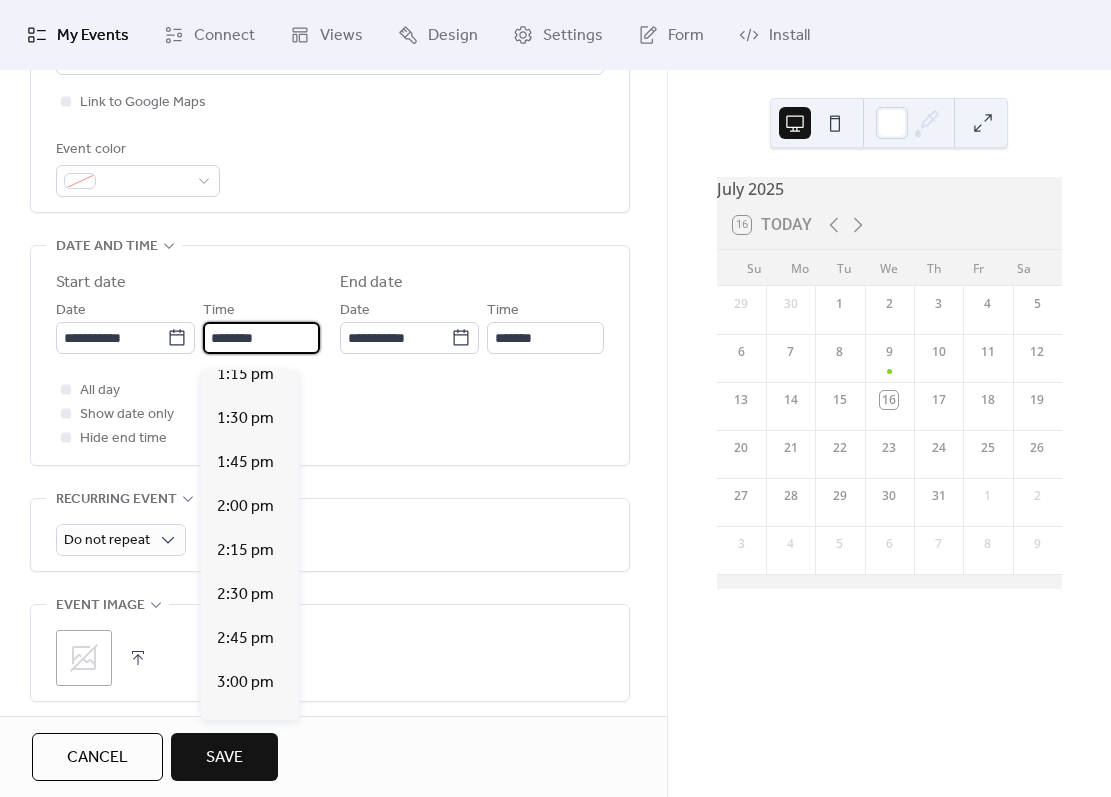 click on "1:00 pm" at bounding box center [245, 331] 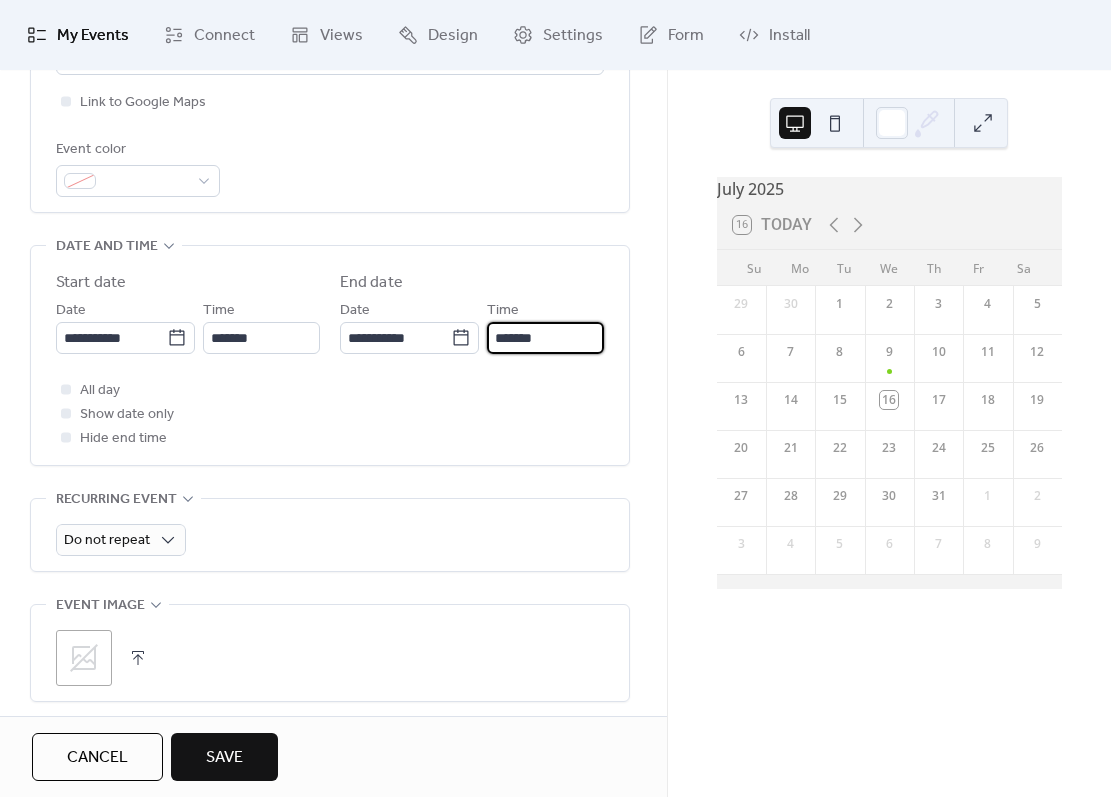 click on "*******" at bounding box center [545, 338] 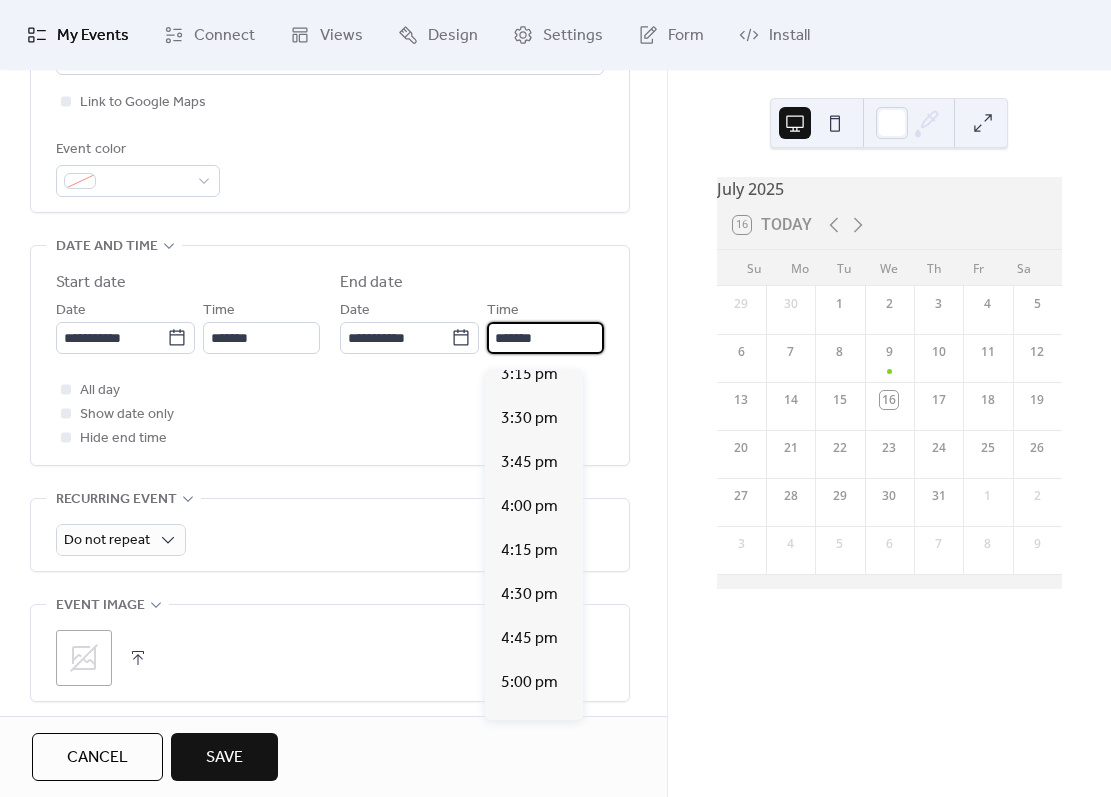 scroll, scrollTop: 372, scrollLeft: 0, axis: vertical 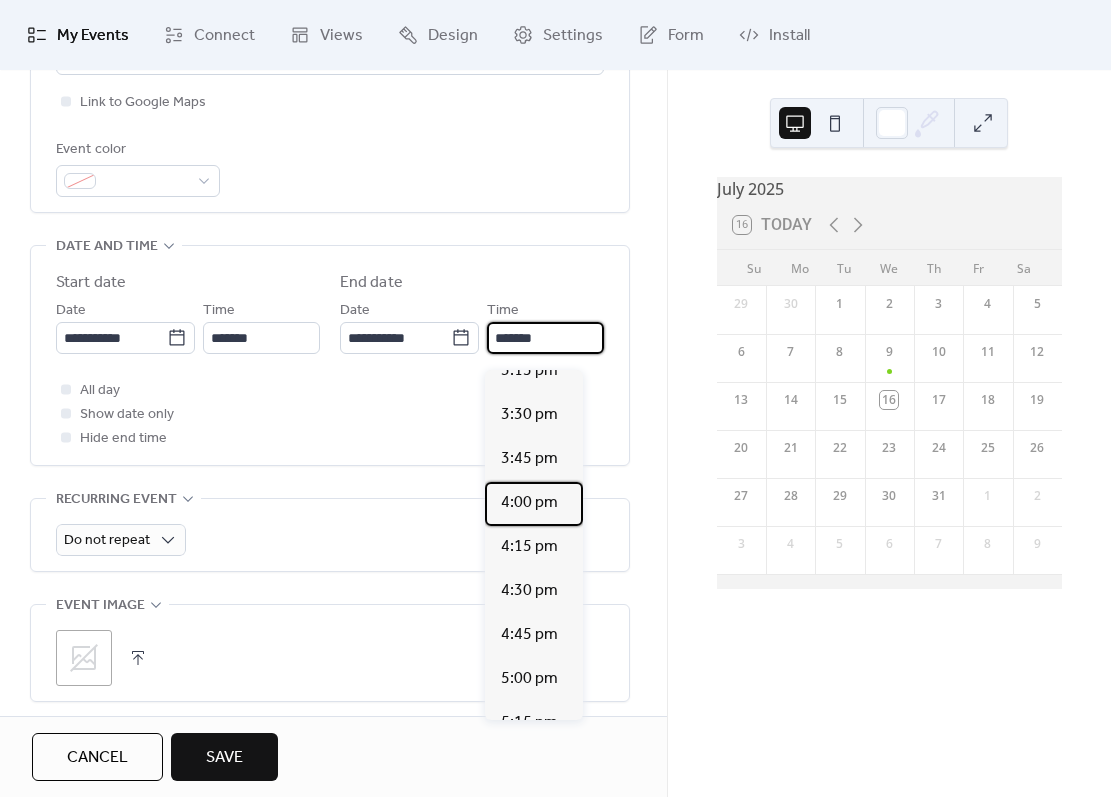 click on "4:00 pm" at bounding box center (529, 503) 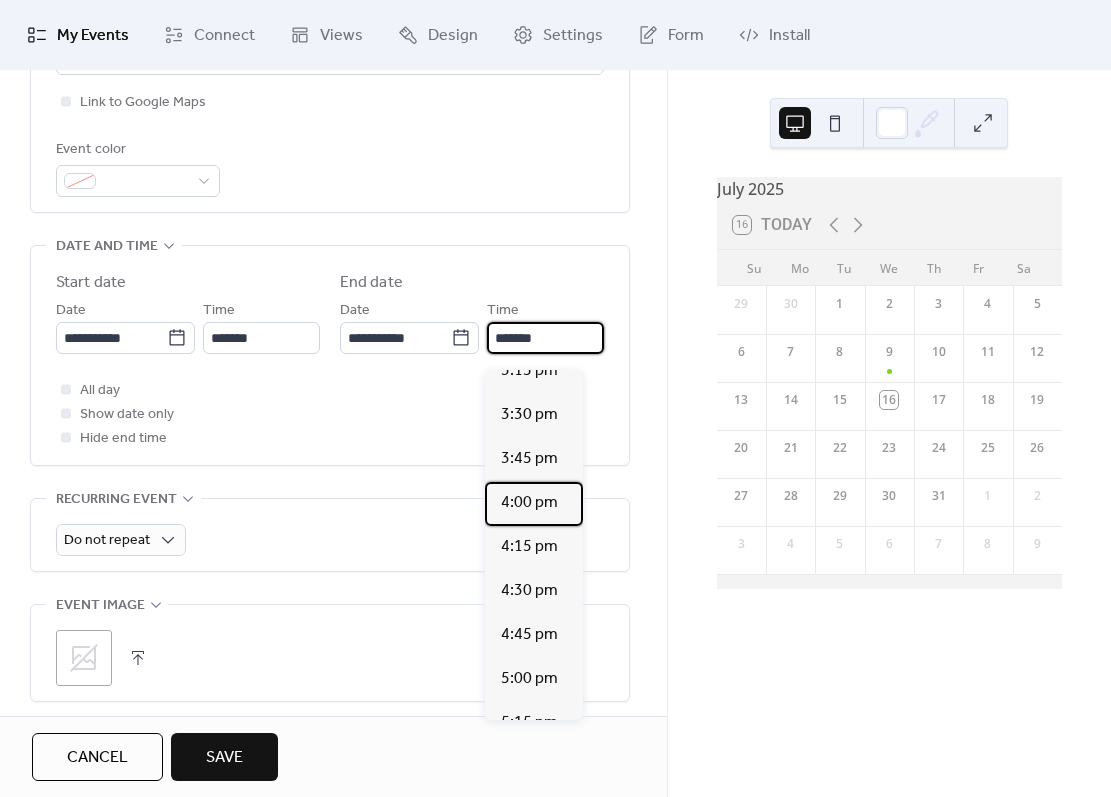 type on "*******" 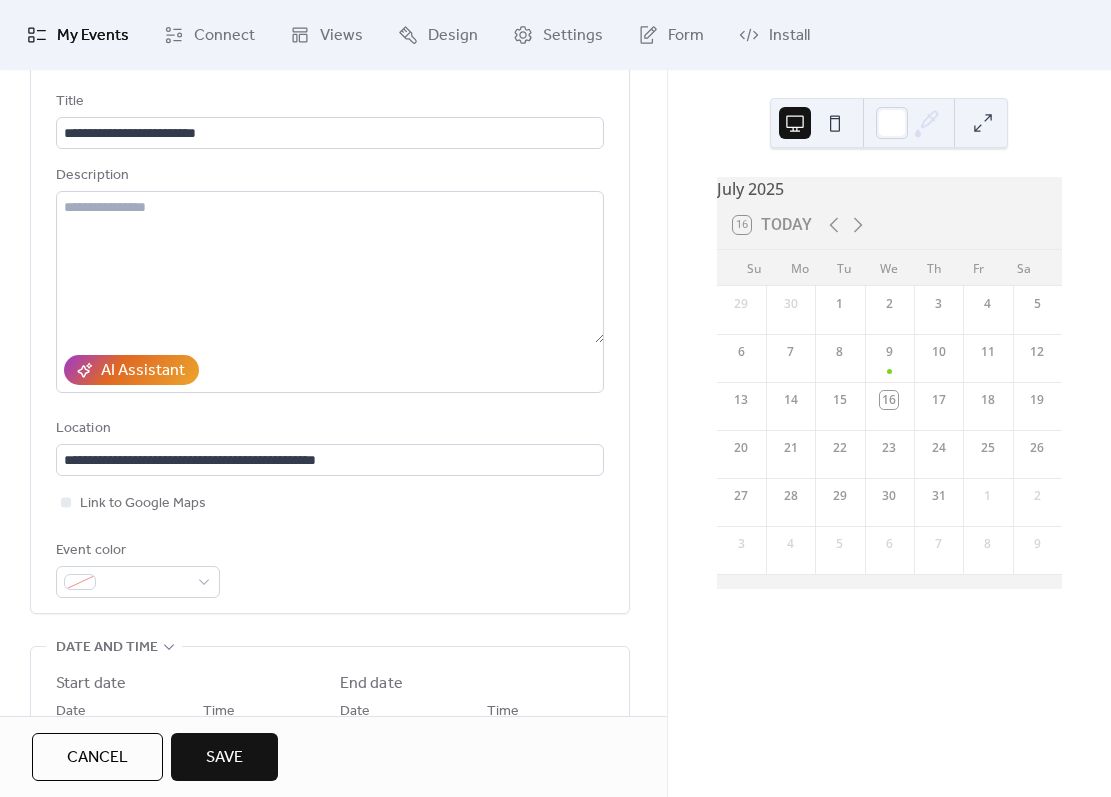 scroll, scrollTop: 118, scrollLeft: 0, axis: vertical 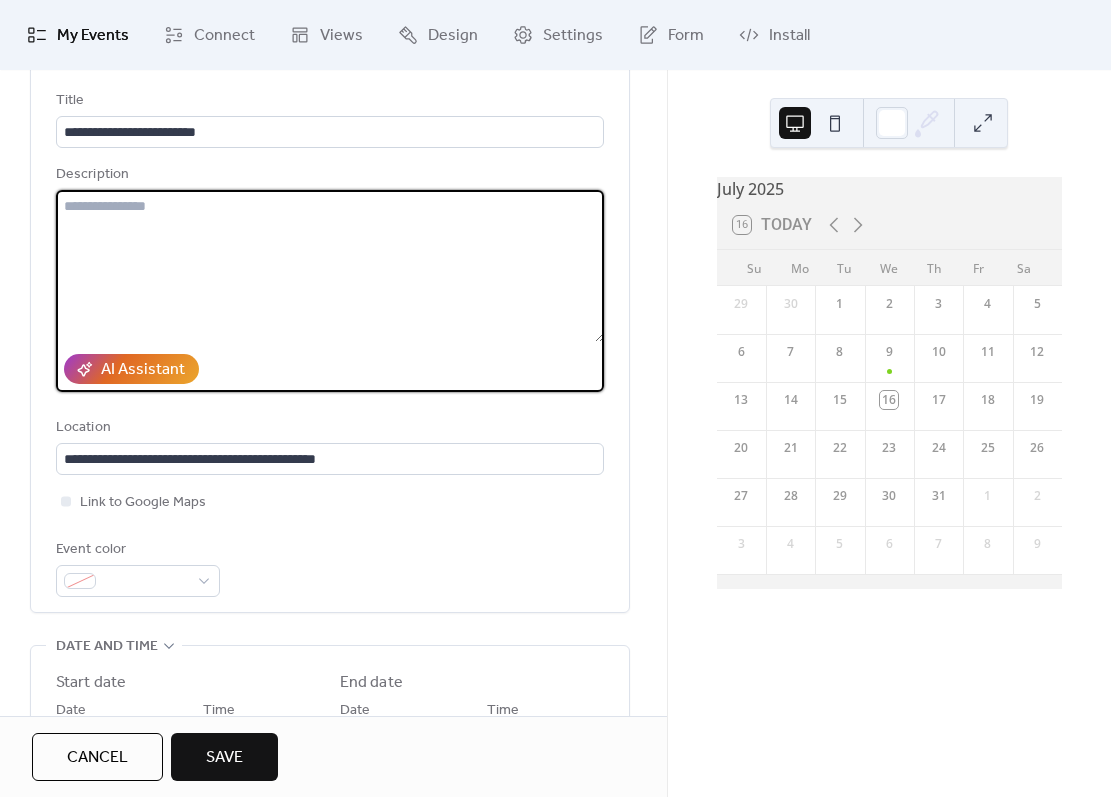click at bounding box center [330, 266] 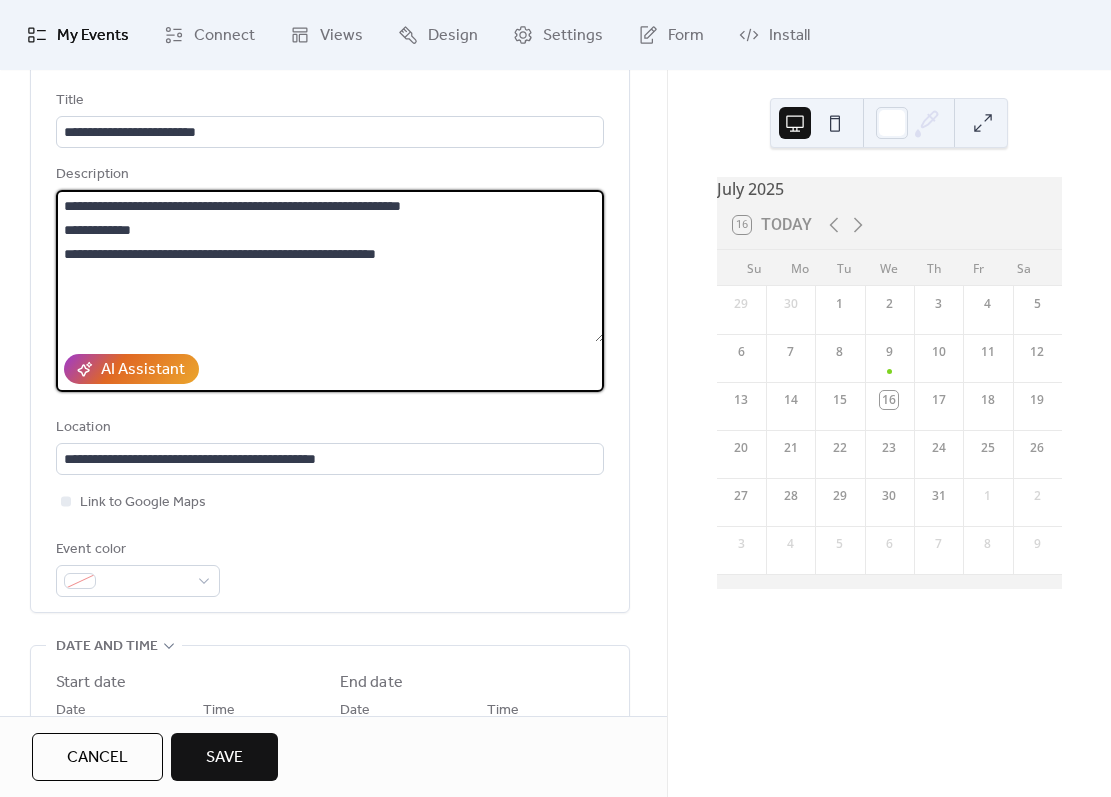 type on "**********" 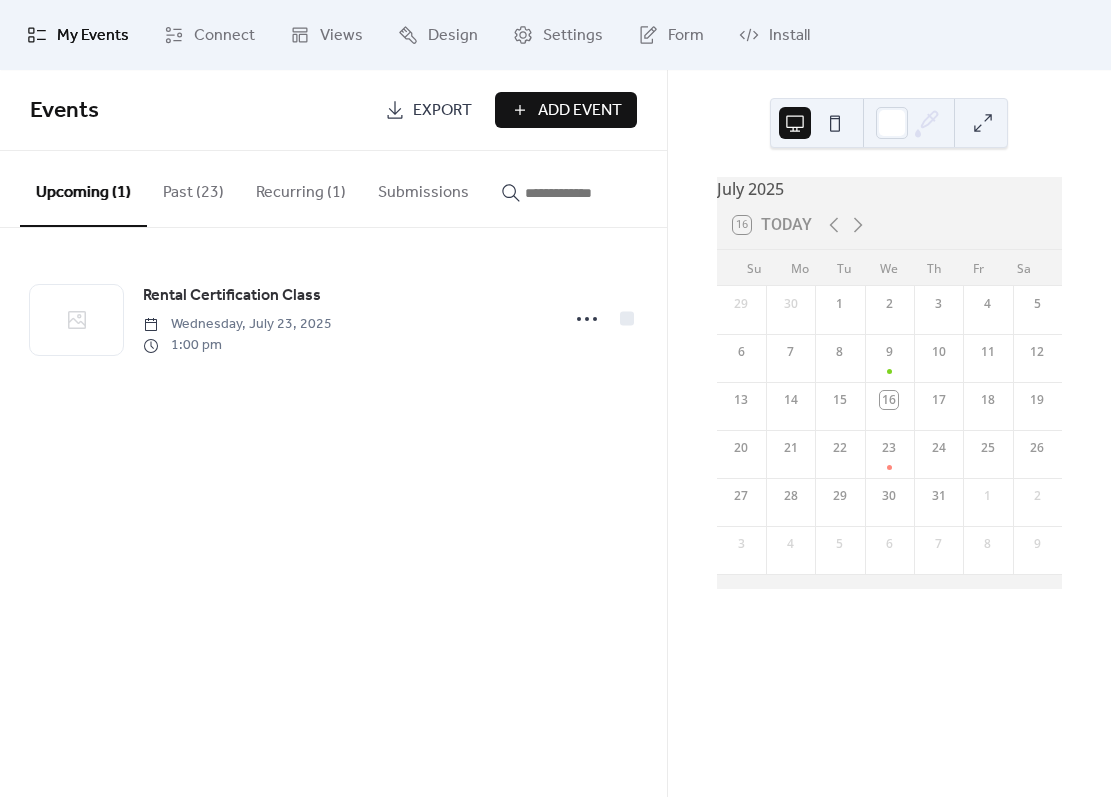 click on "18" at bounding box center (988, 400) 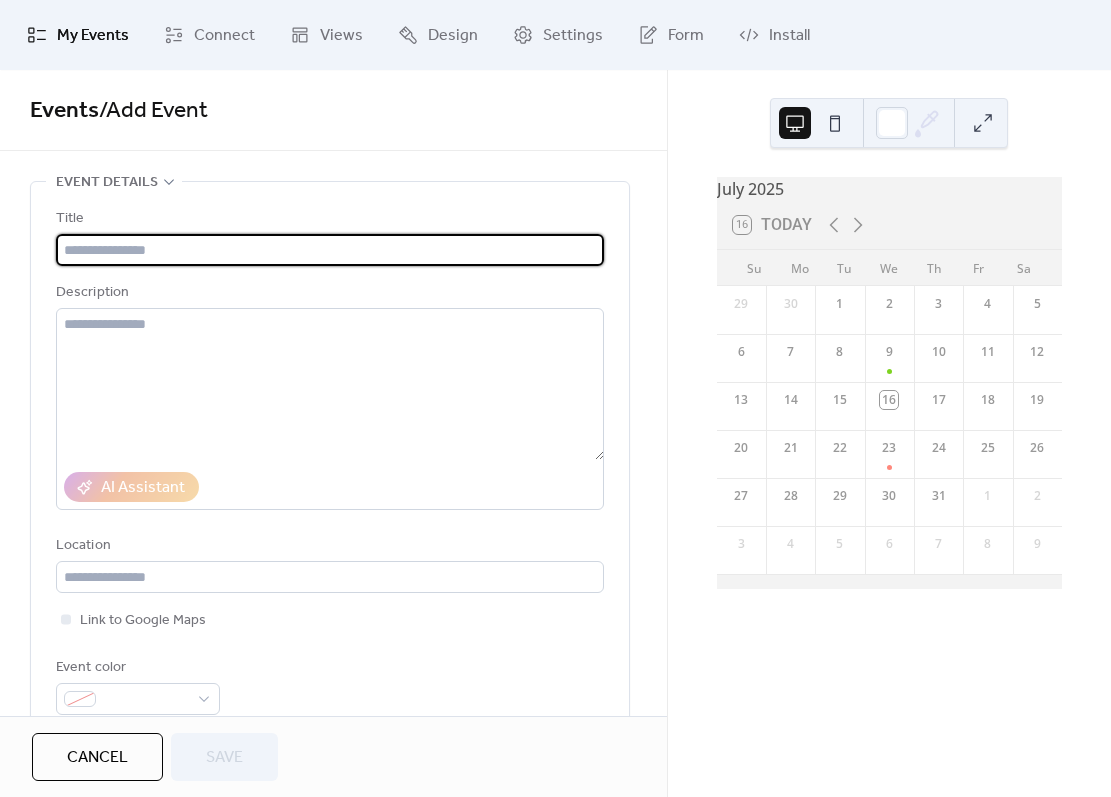 click at bounding box center [330, 250] 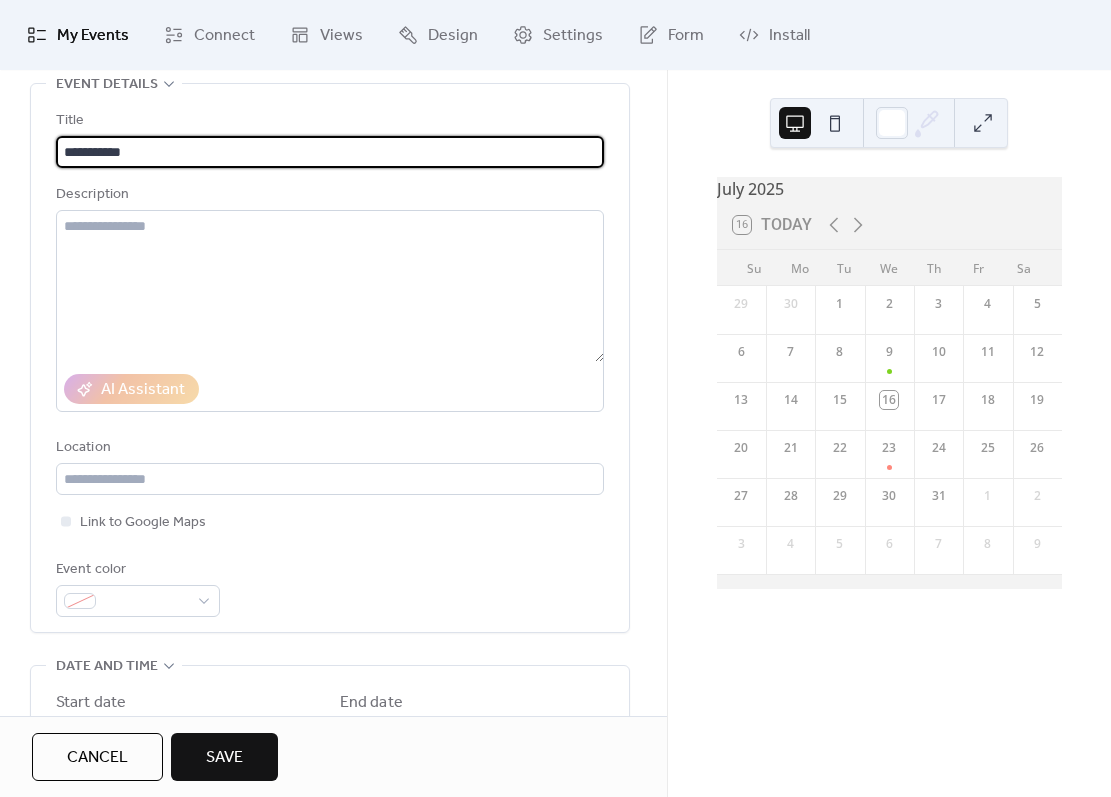 scroll, scrollTop: 97, scrollLeft: 0, axis: vertical 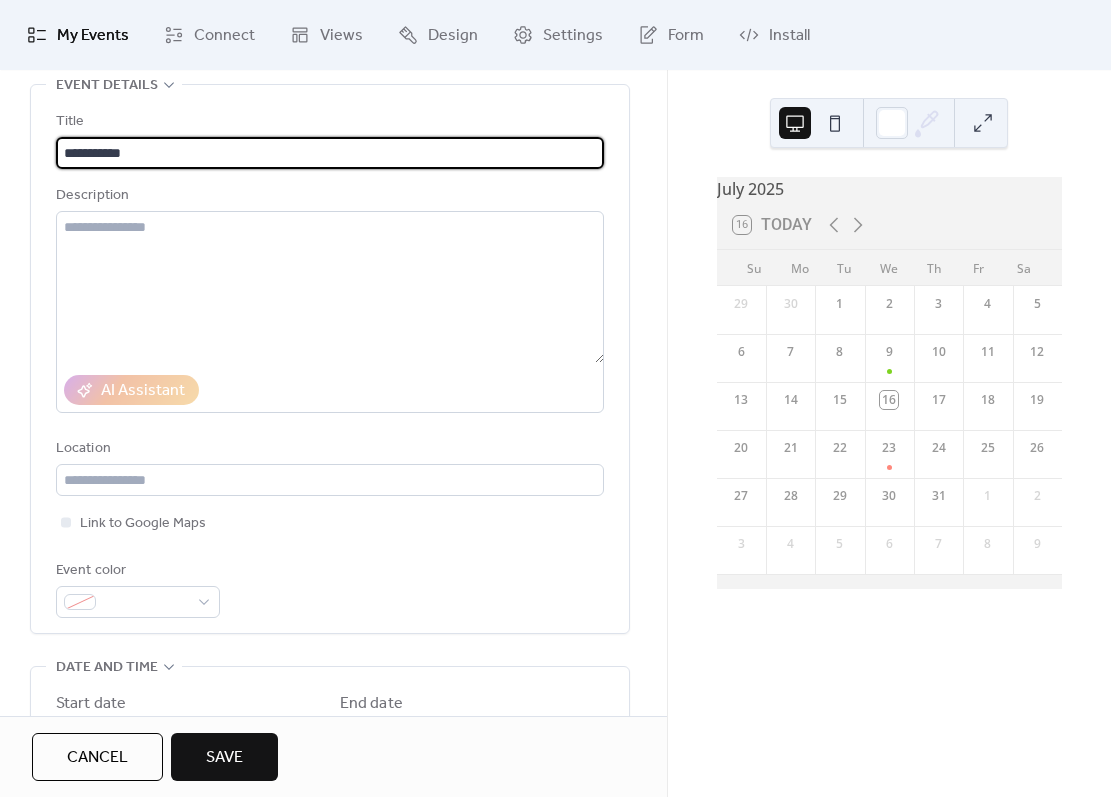 type on "**********" 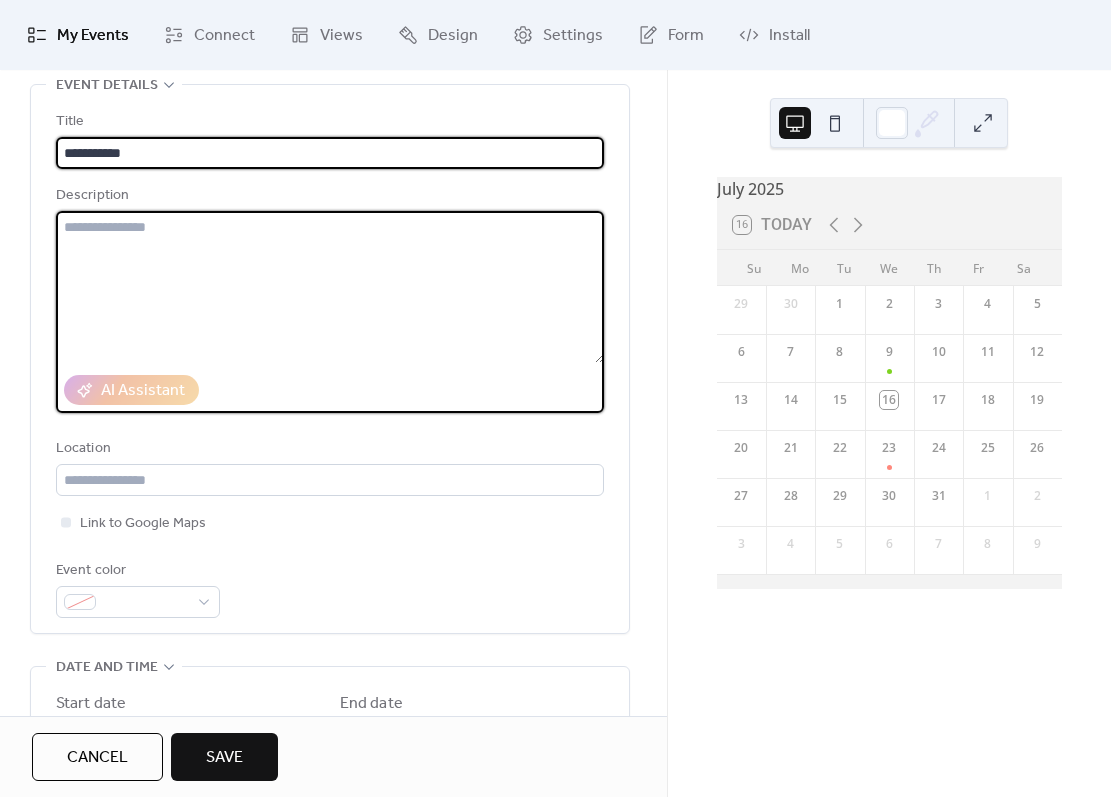 click at bounding box center [330, 287] 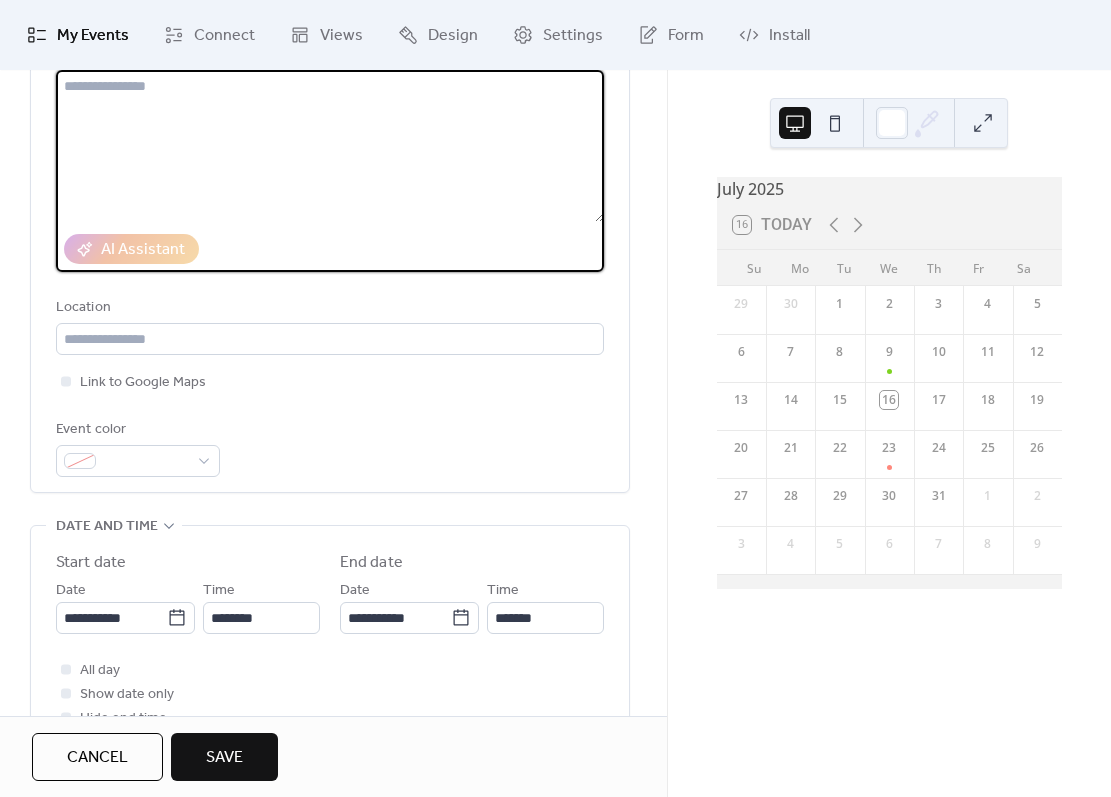 scroll, scrollTop: 237, scrollLeft: 0, axis: vertical 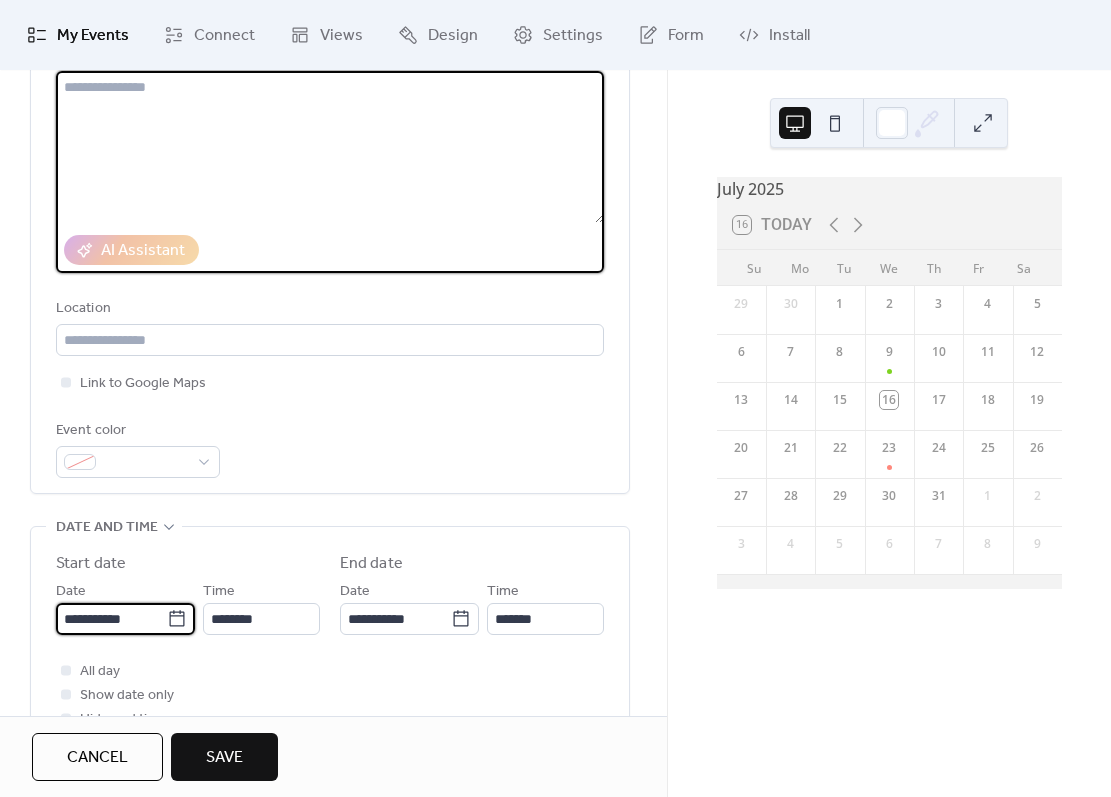 click on "**********" at bounding box center (111, 619) 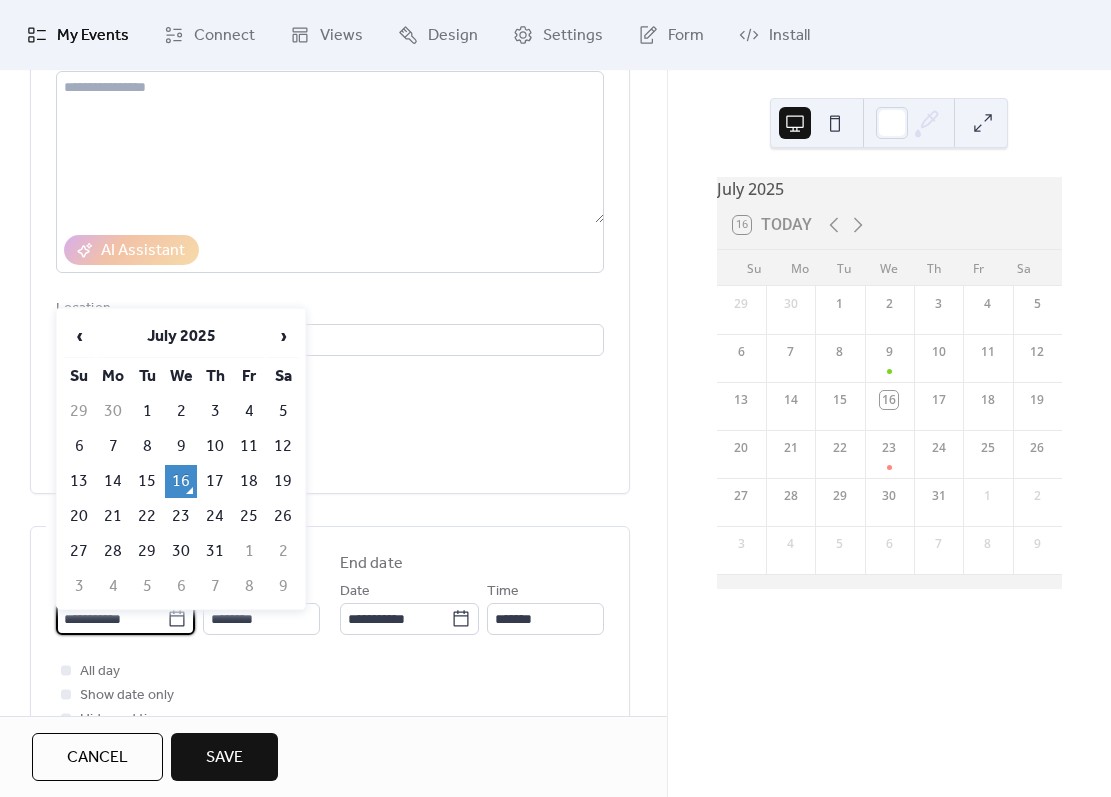 click on "18" at bounding box center [249, 481] 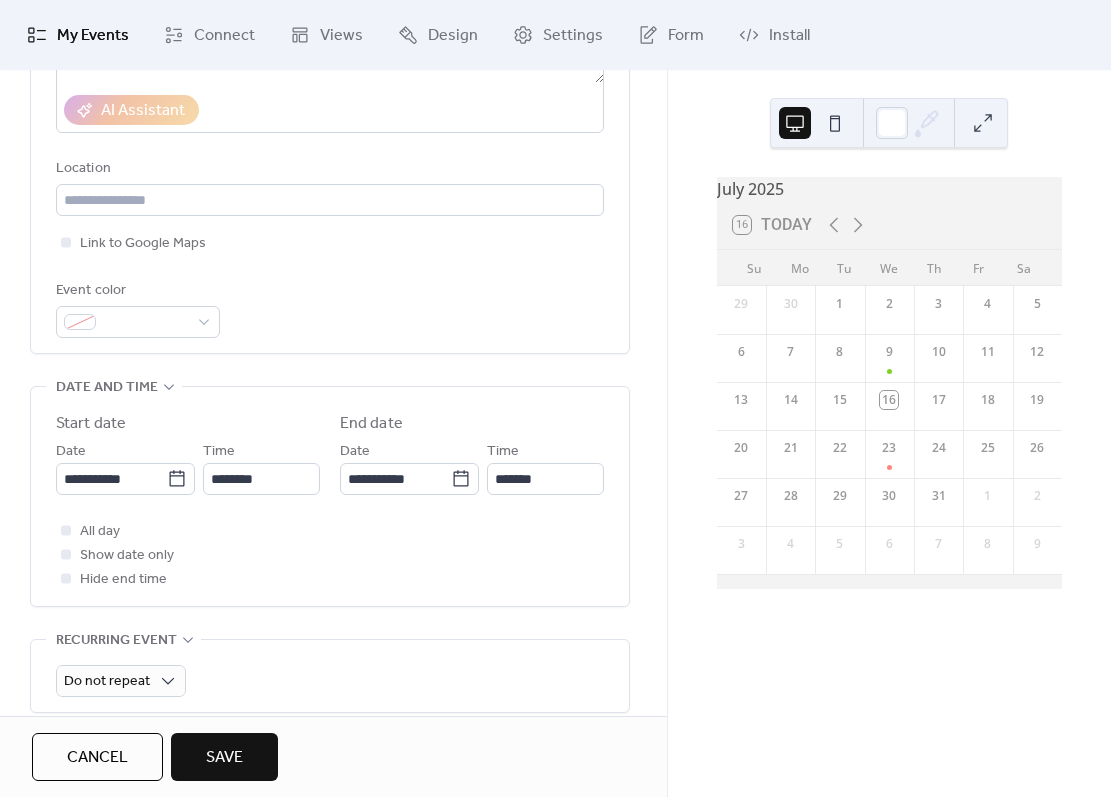 scroll, scrollTop: 379, scrollLeft: 0, axis: vertical 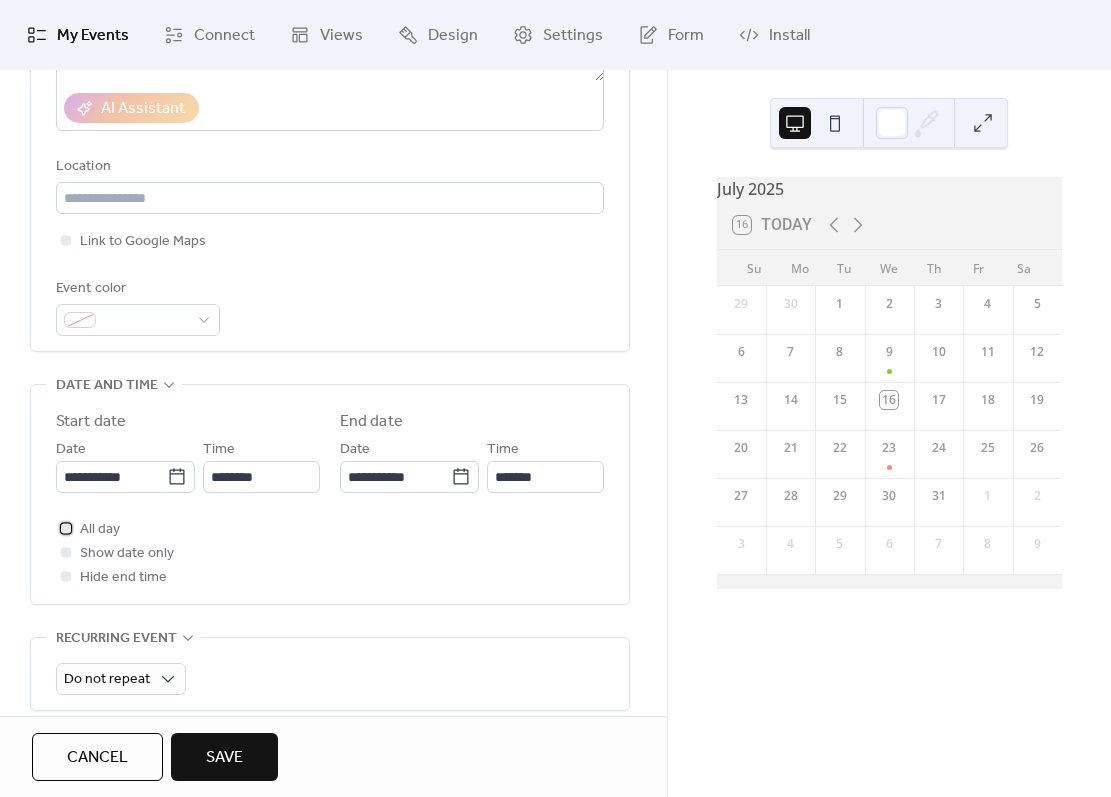 click at bounding box center (66, 528) 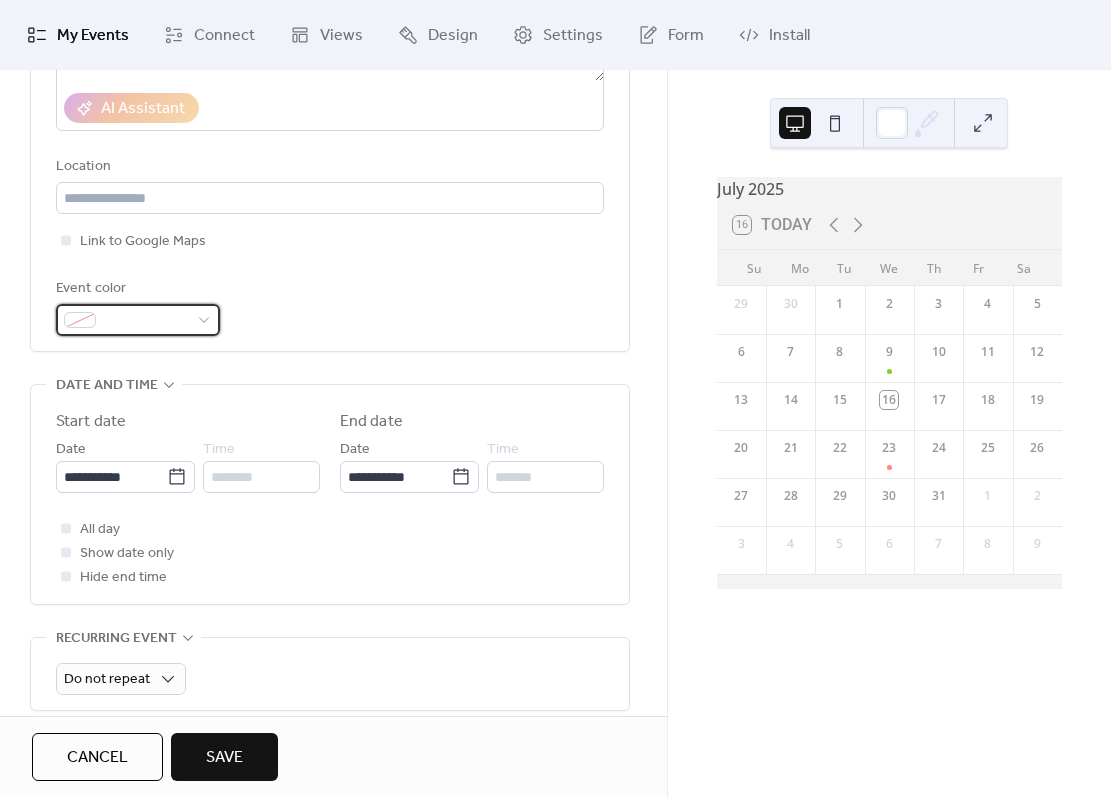 click at bounding box center (138, 320) 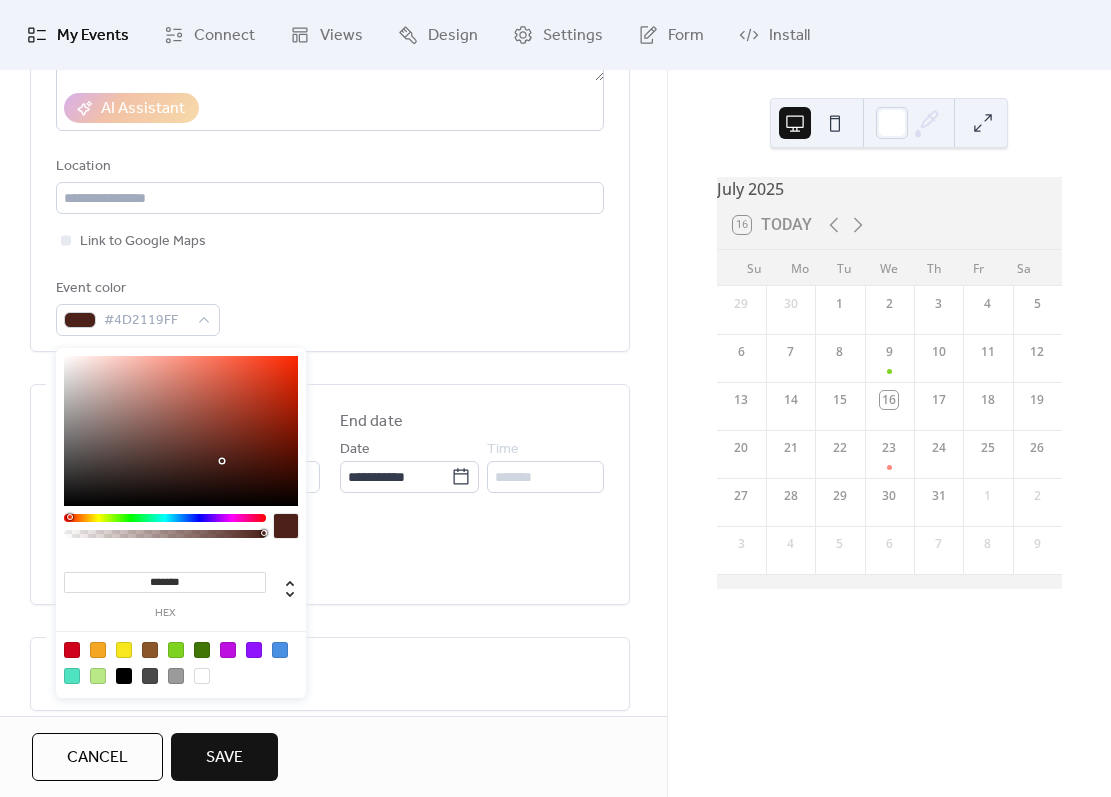 click at bounding box center [70, 517] 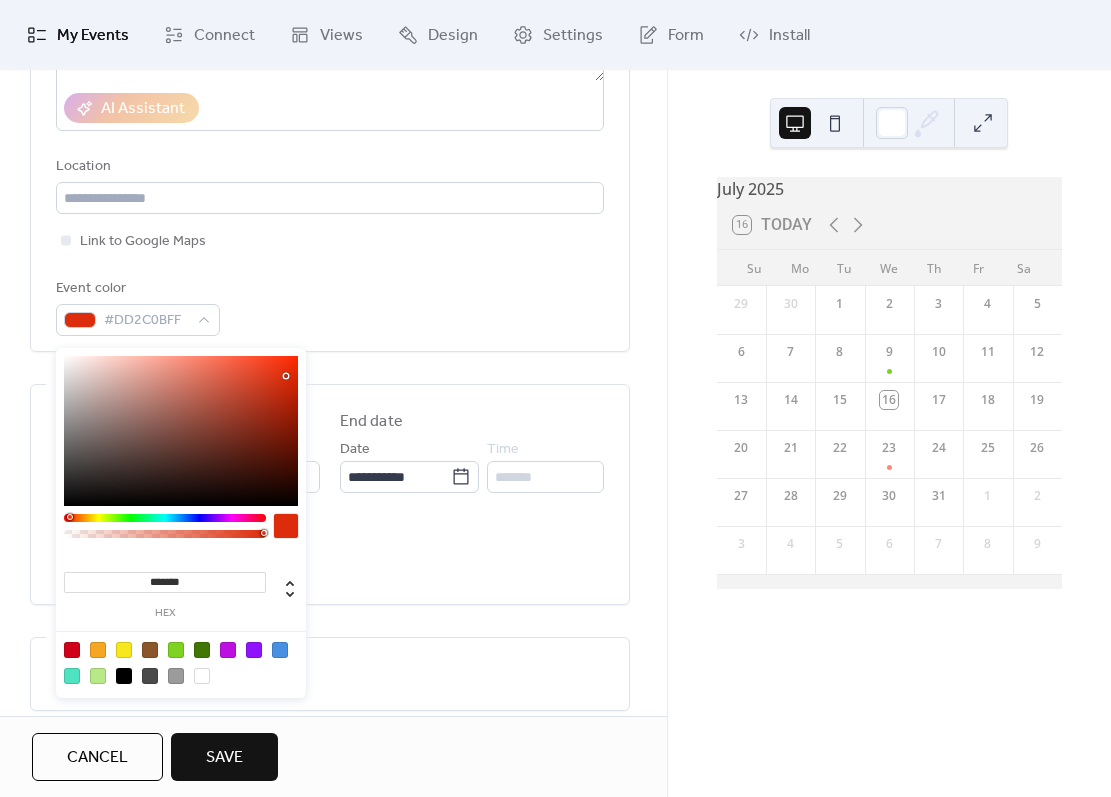 click at bounding box center [286, 376] 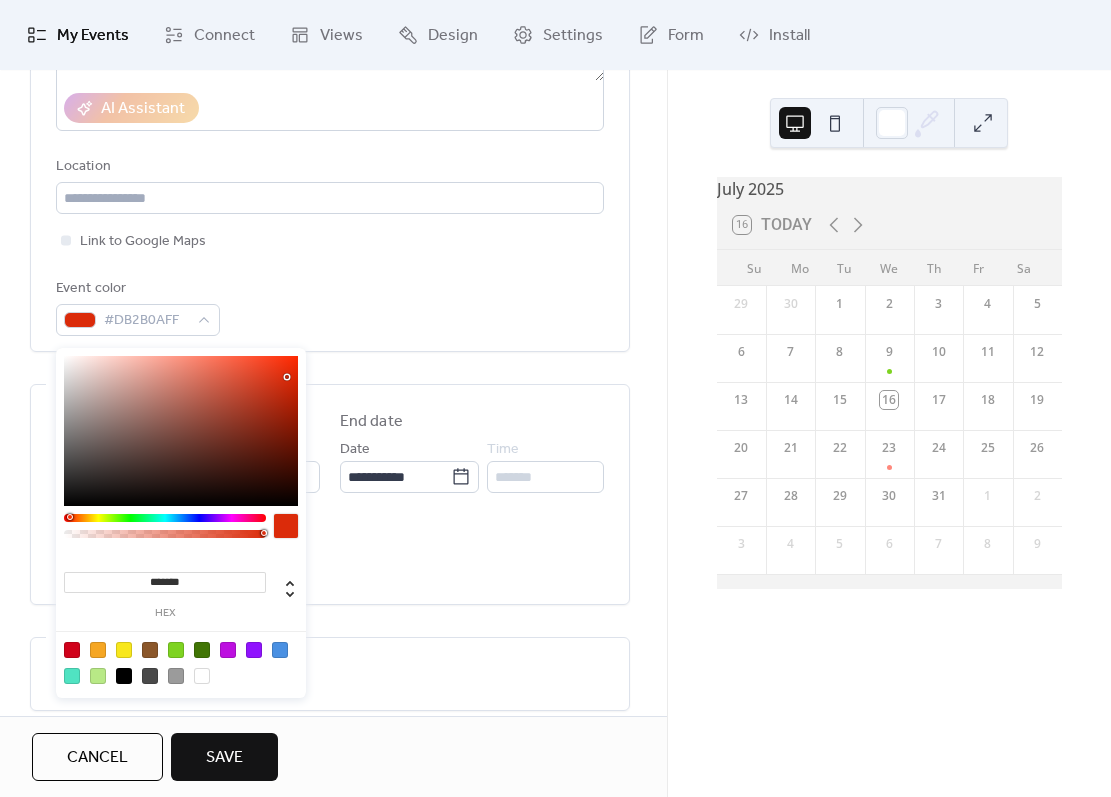 click on "Save" at bounding box center (224, 758) 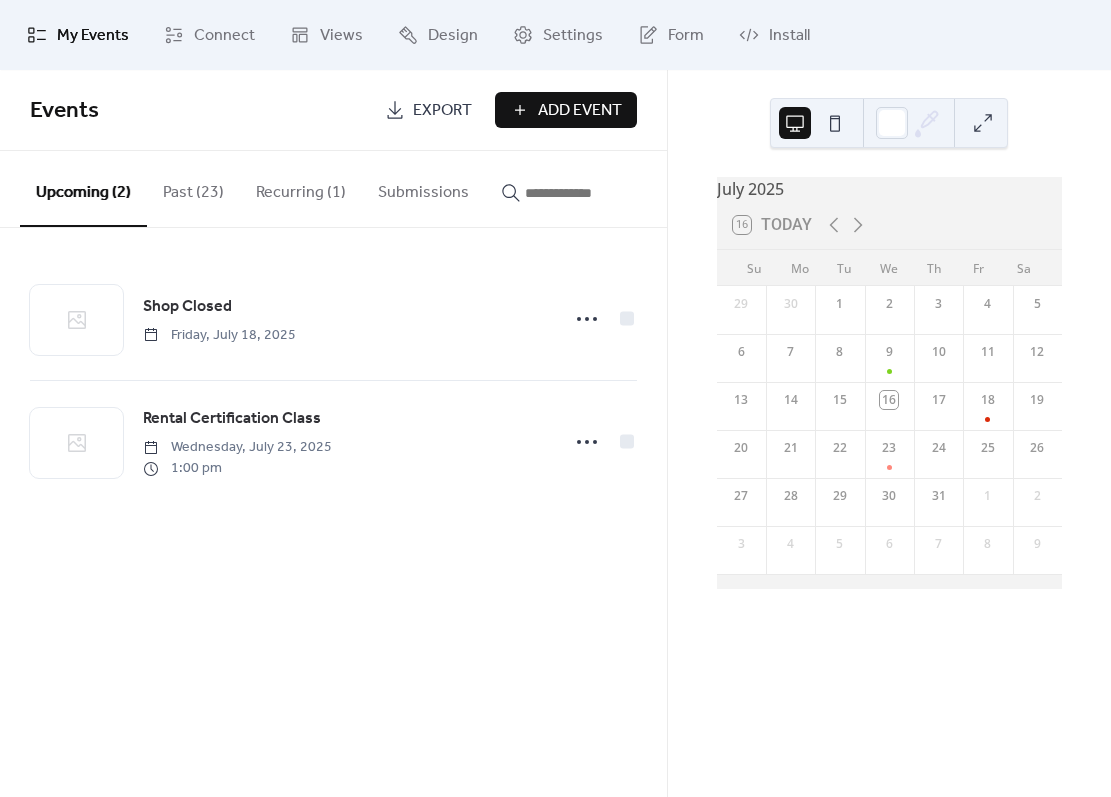 click 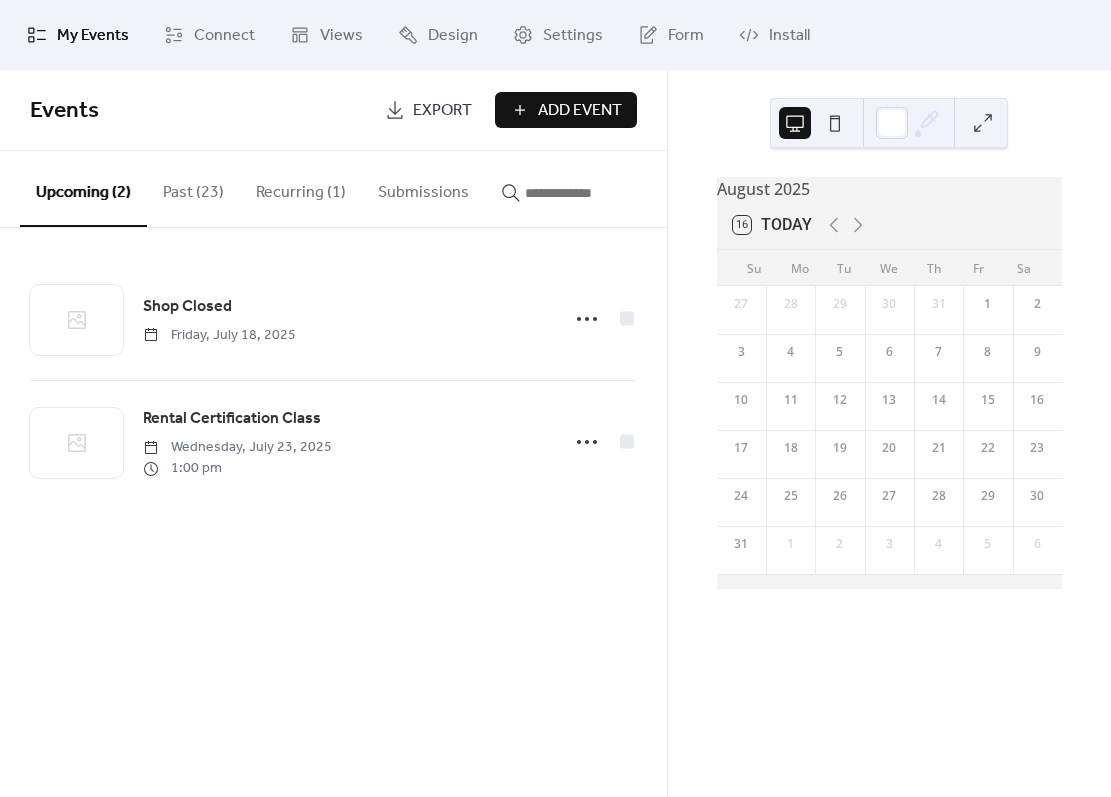 click on "20" at bounding box center (889, 448) 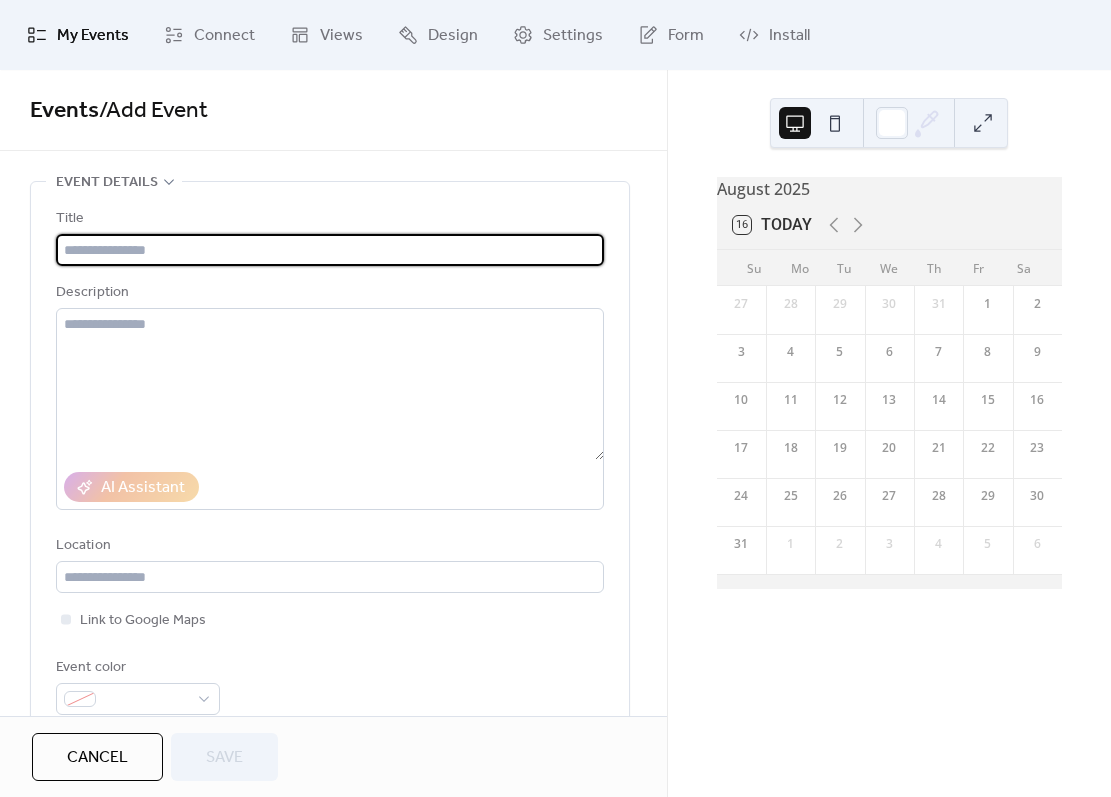 click at bounding box center [330, 250] 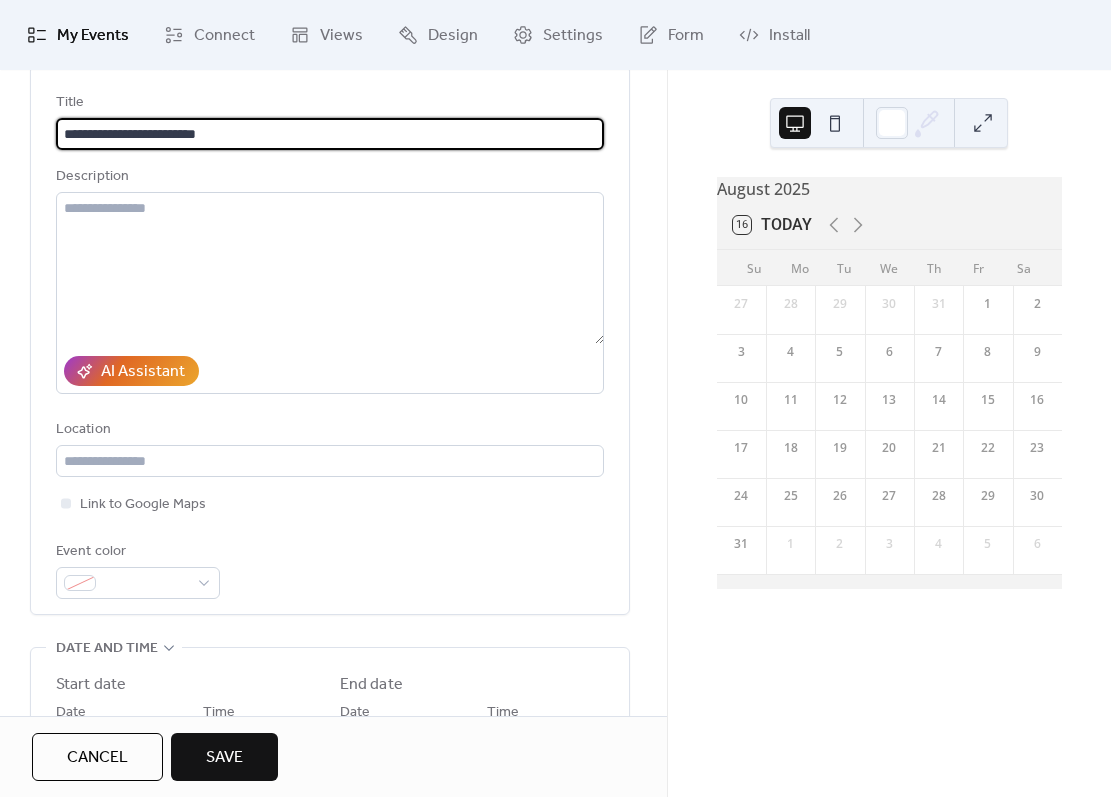 scroll, scrollTop: 123, scrollLeft: 0, axis: vertical 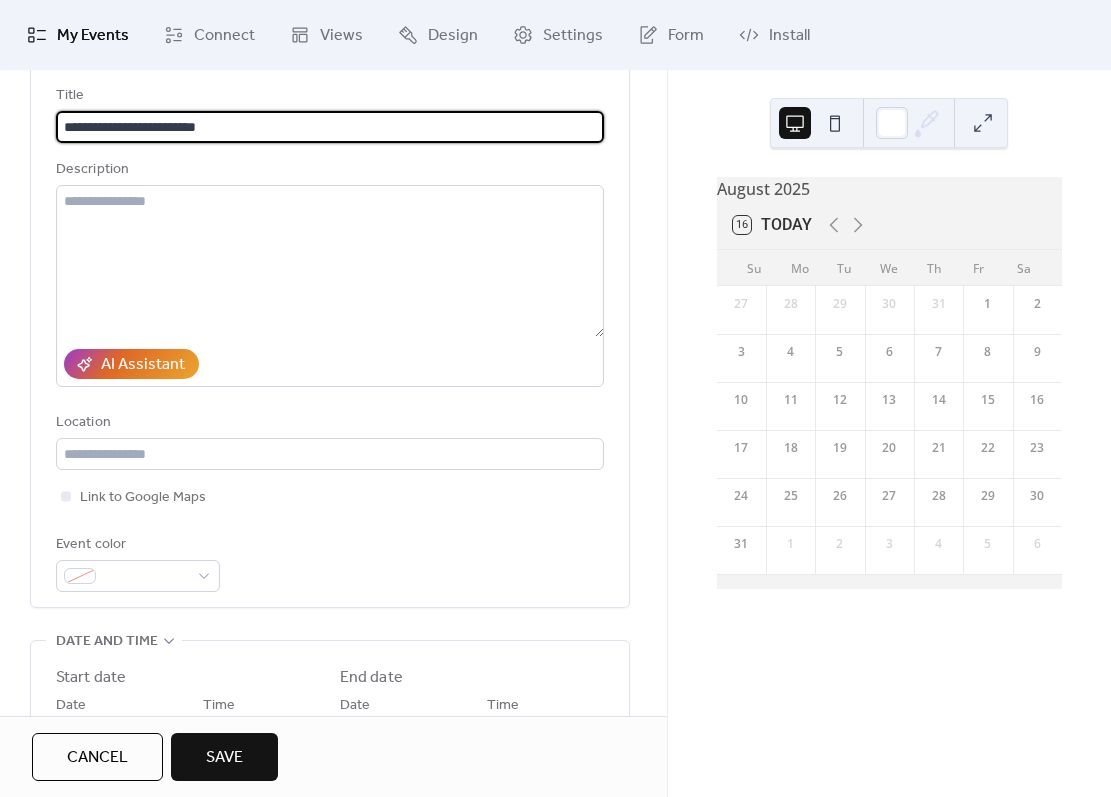 type on "**********" 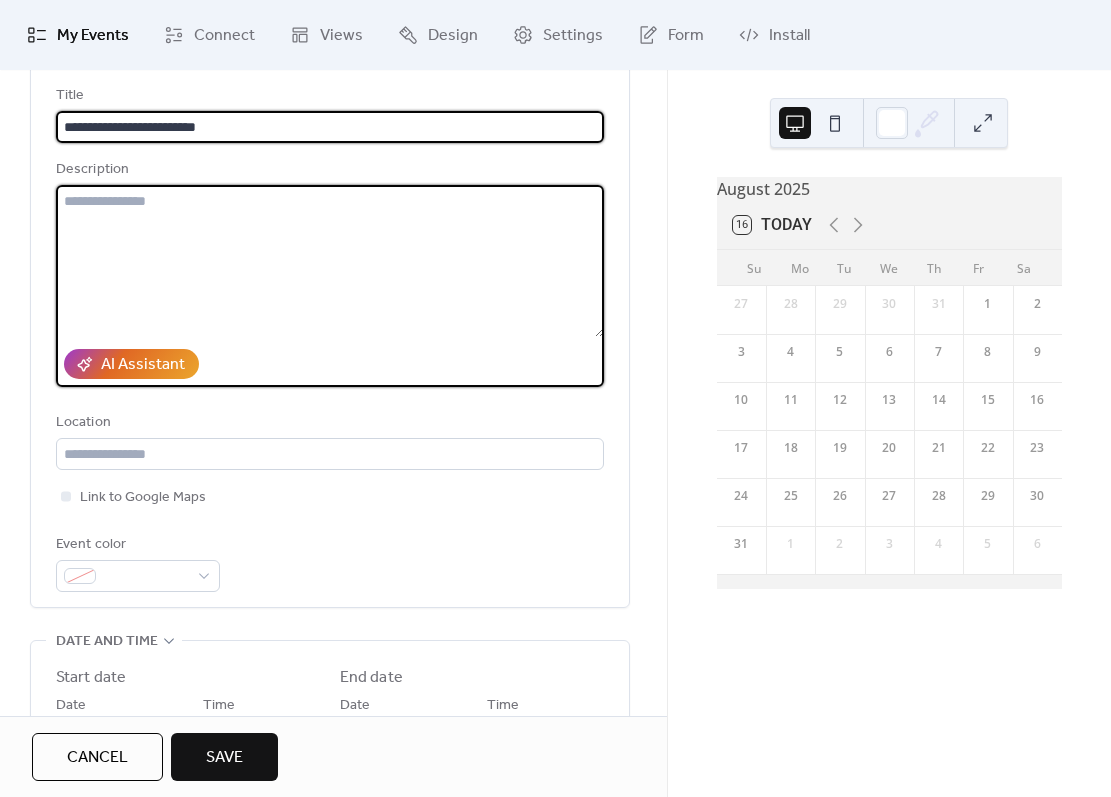 click at bounding box center (330, 261) 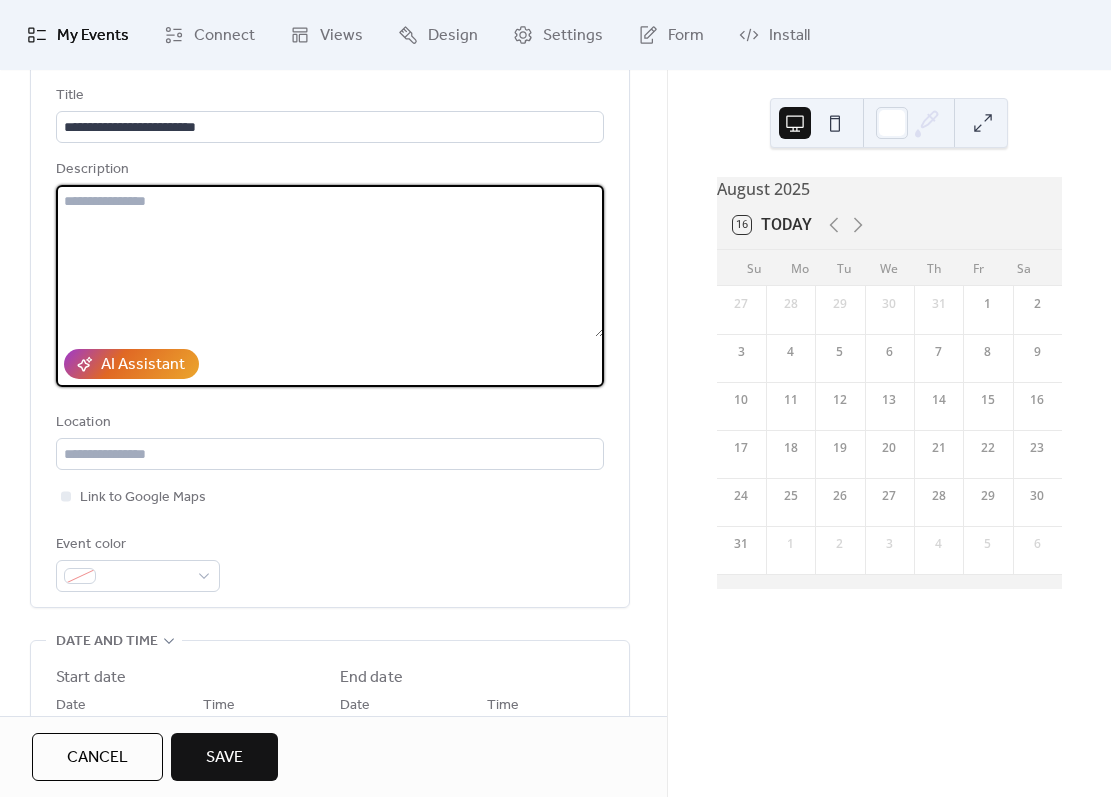 paste on "**********" 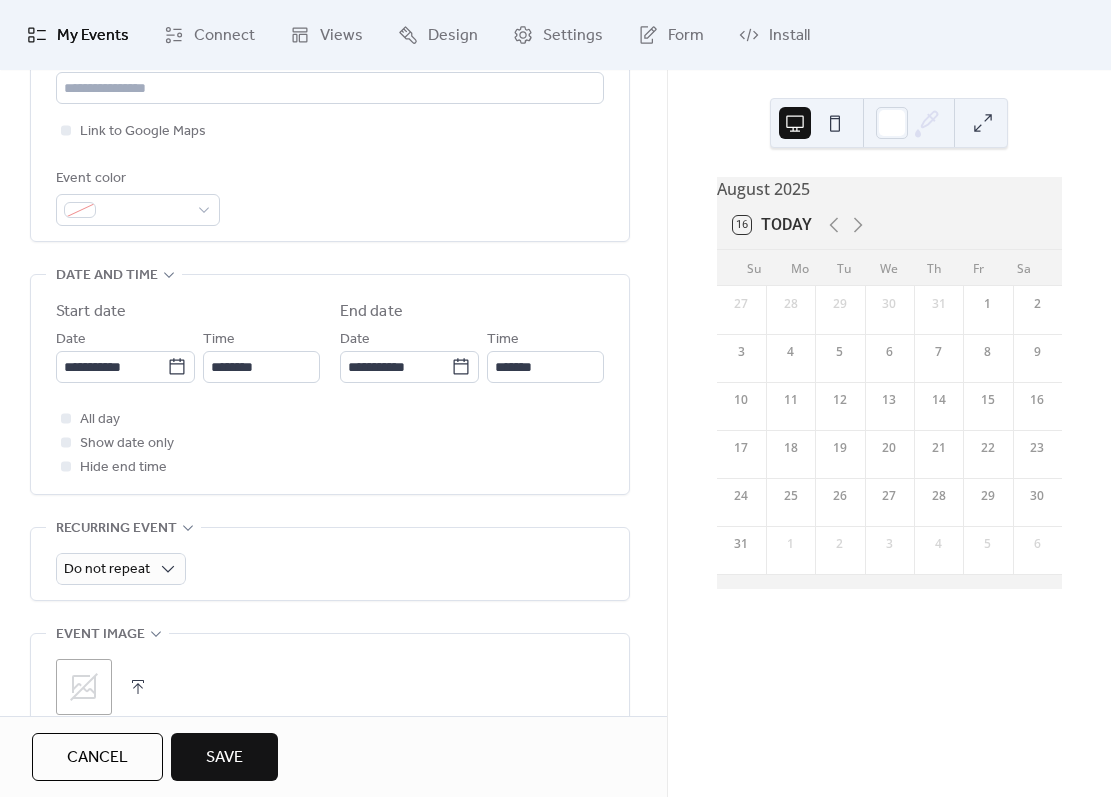 scroll, scrollTop: 474, scrollLeft: 0, axis: vertical 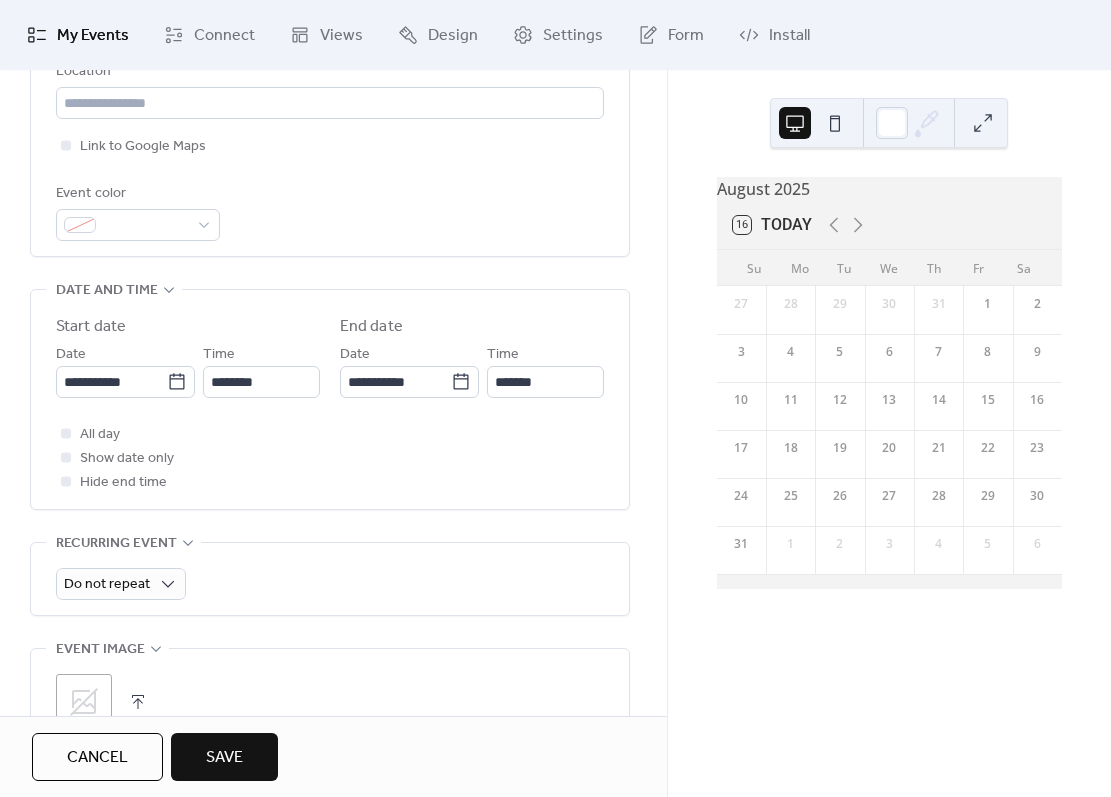 type on "**********" 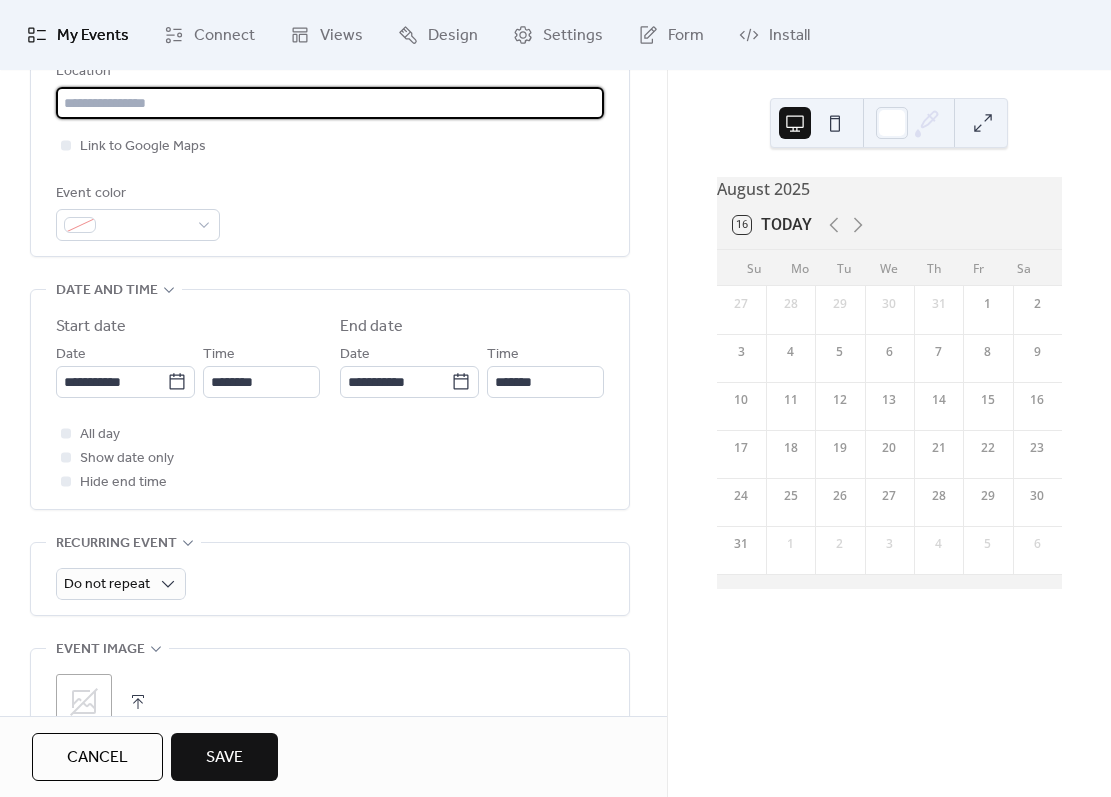 click at bounding box center [330, 103] 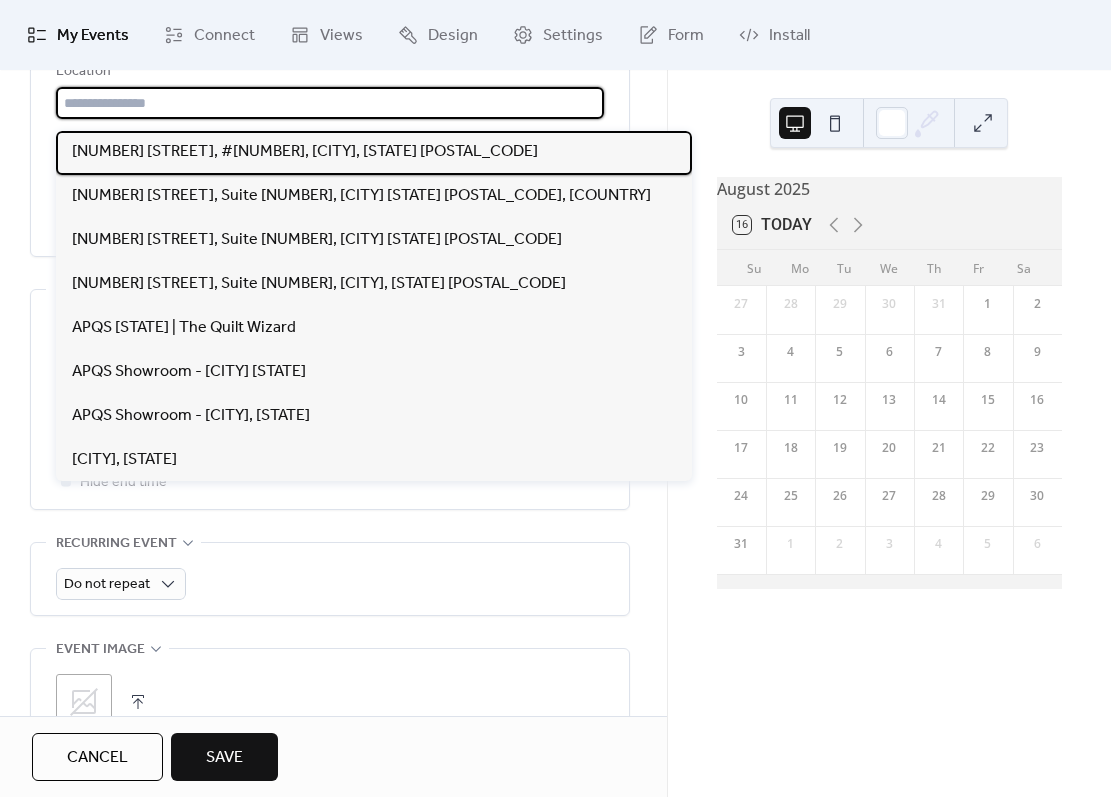 click on "[NUMBER] [STREET], #[NUMBER], [CITY], [STATE] [POSTAL_CODE]" at bounding box center [305, 152] 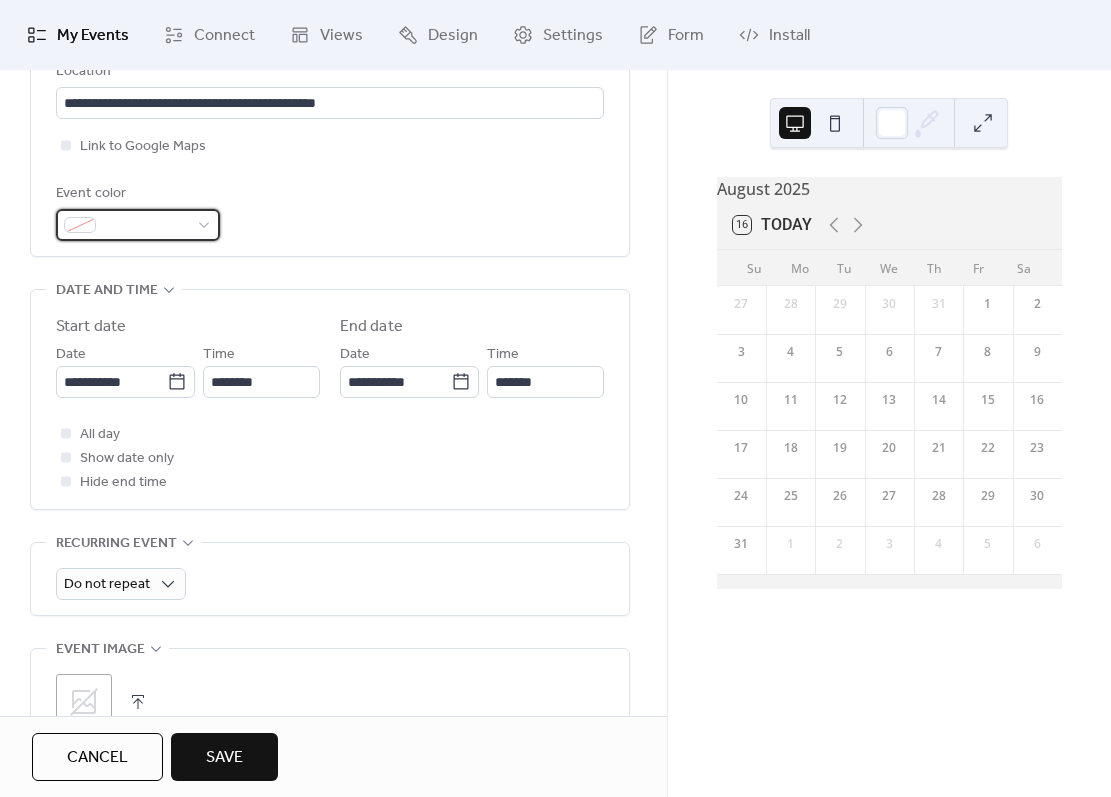 click at bounding box center [146, 226] 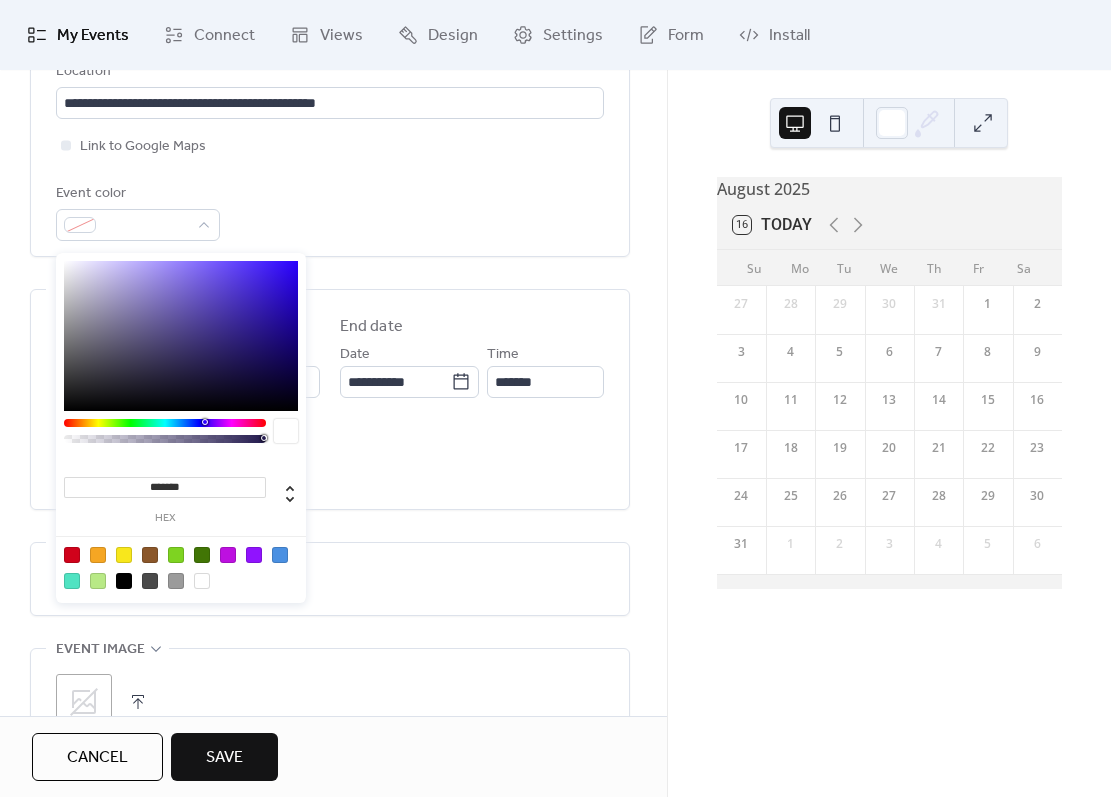 click on "**********" at bounding box center (330, -13) 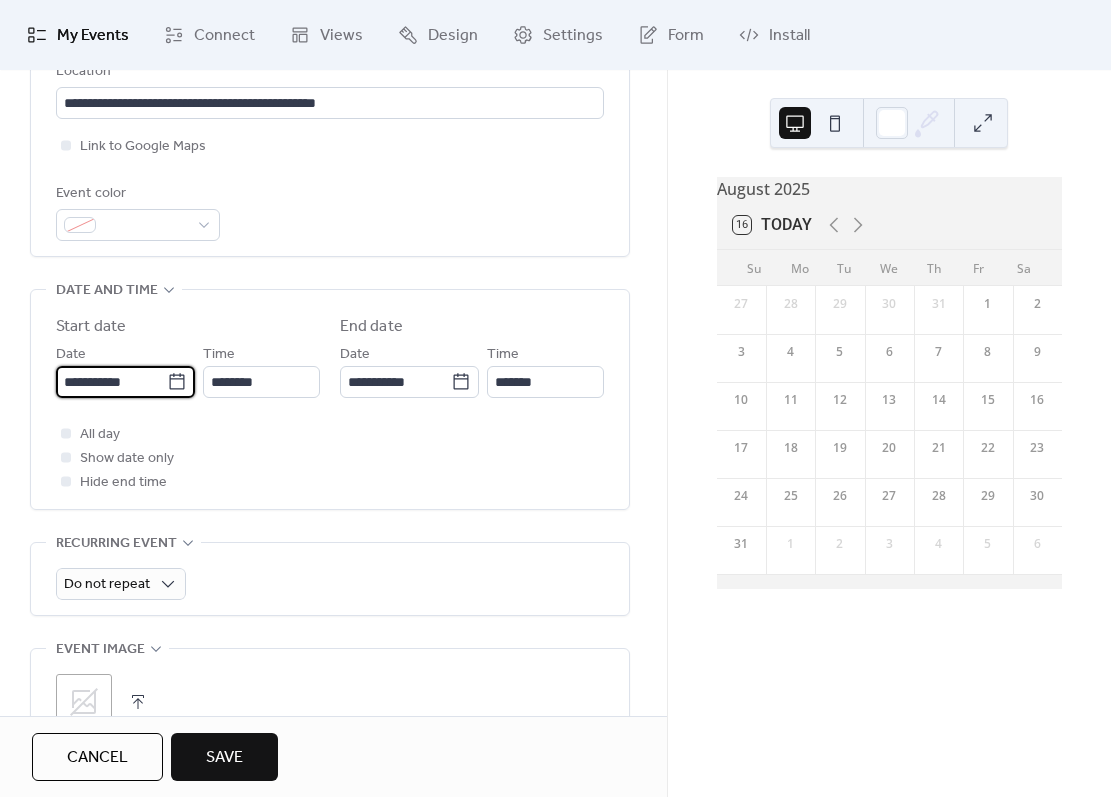 click on "**********" at bounding box center [111, 382] 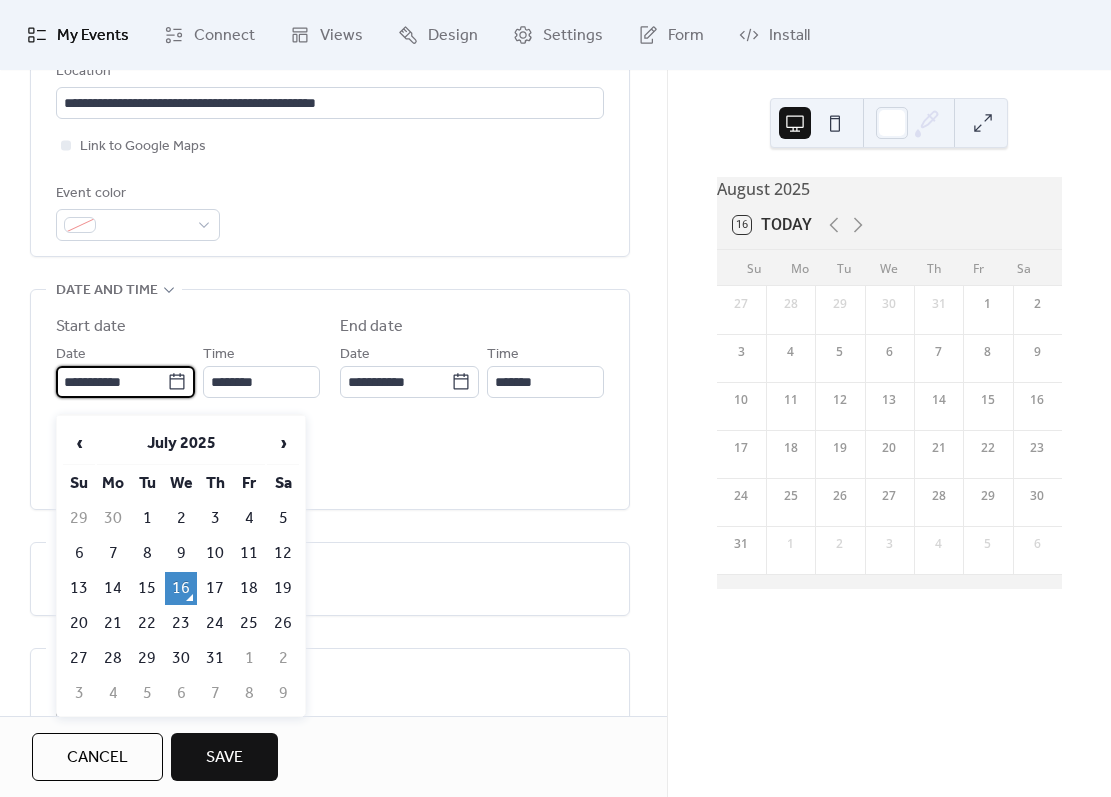 click on "›" at bounding box center (283, 443) 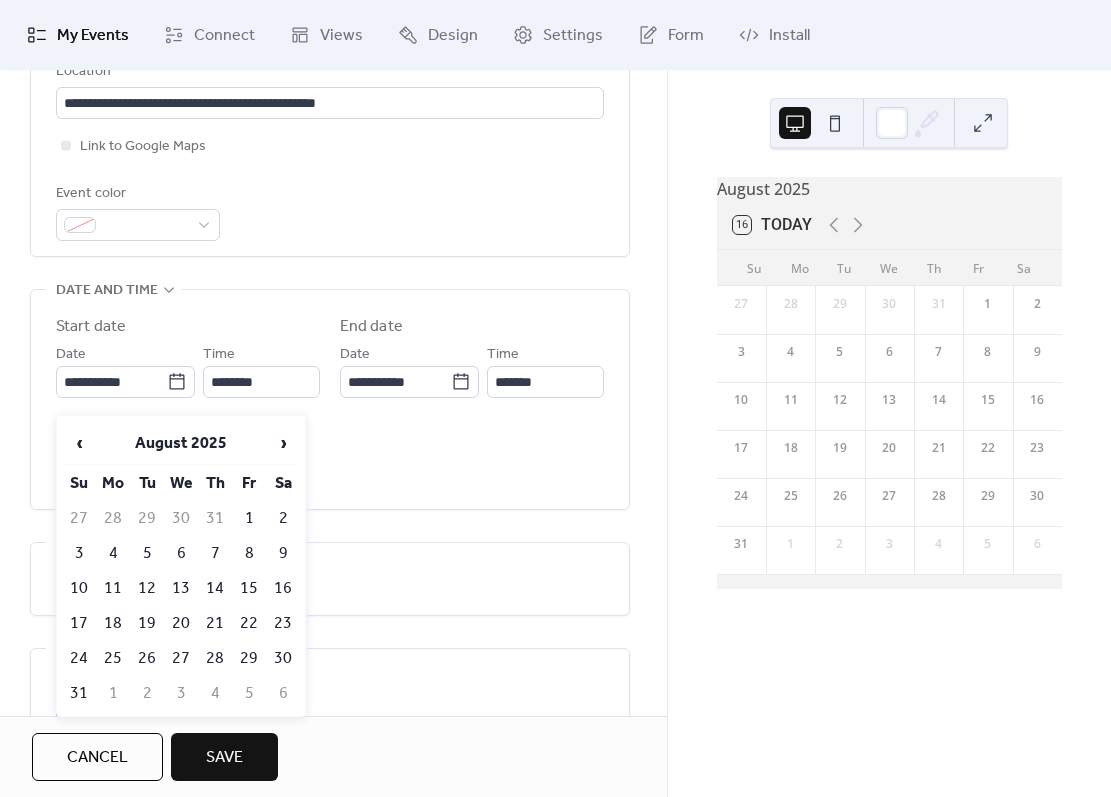 click on "20" at bounding box center [181, 623] 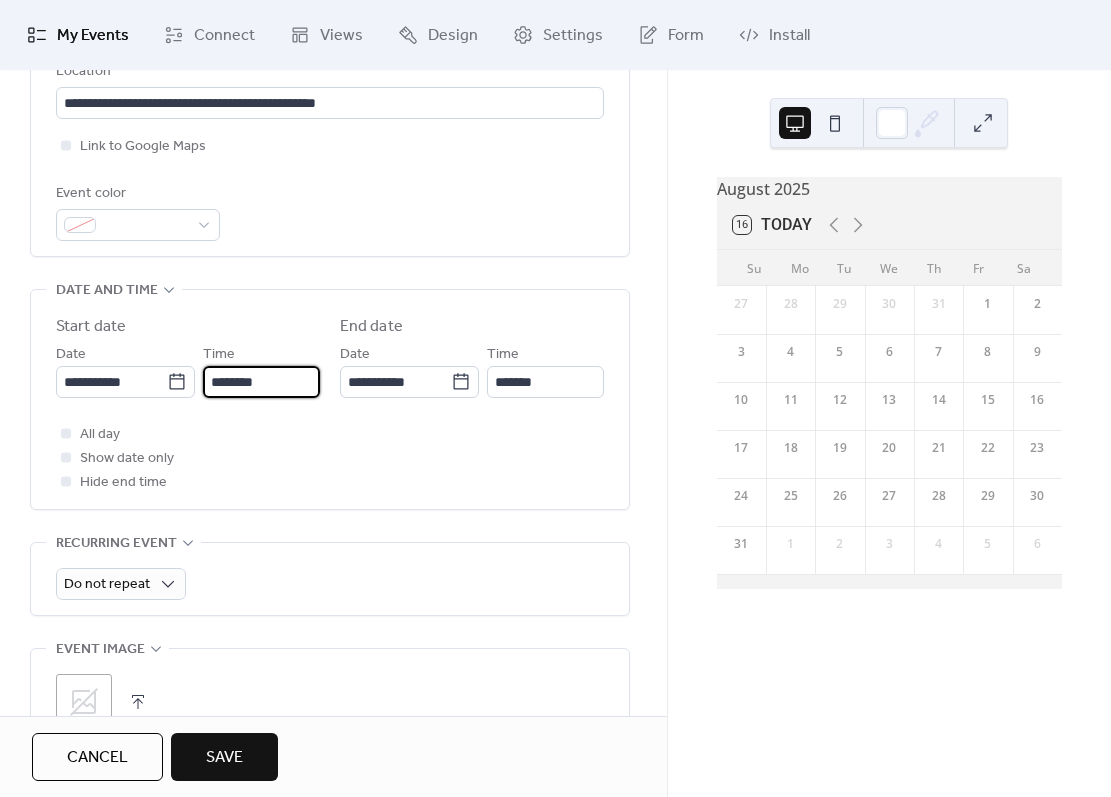 click on "********" at bounding box center [261, 382] 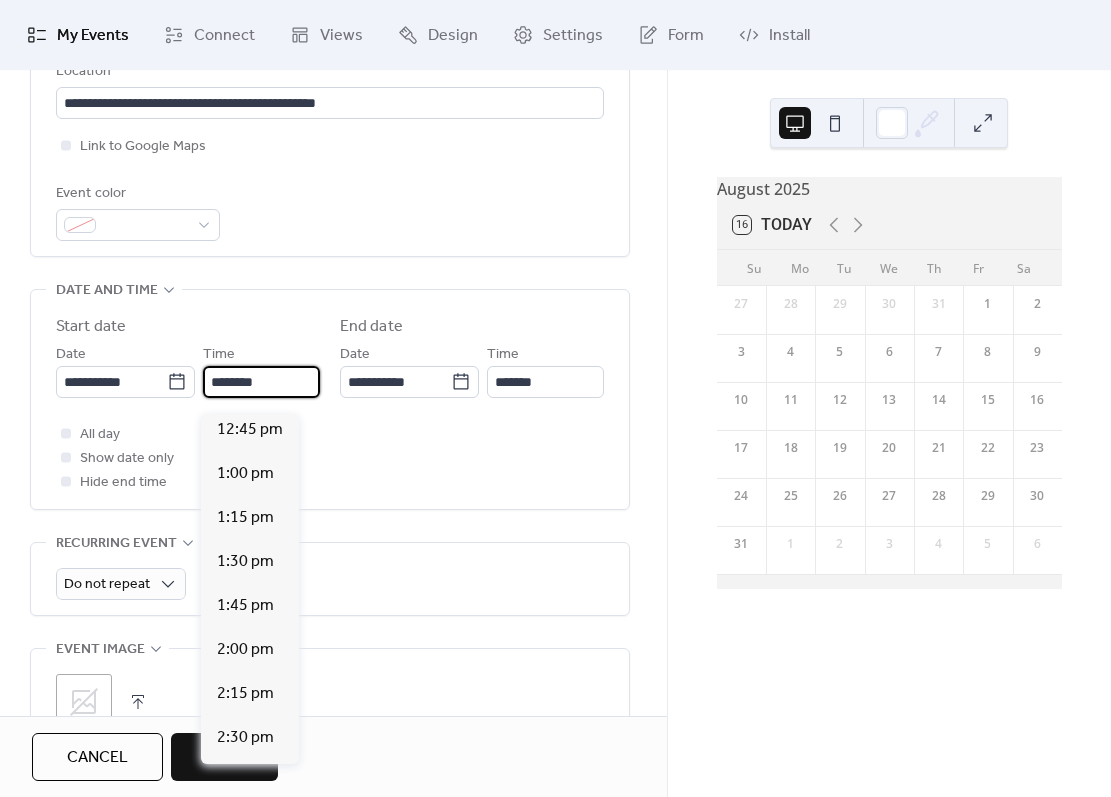scroll, scrollTop: 2273, scrollLeft: 0, axis: vertical 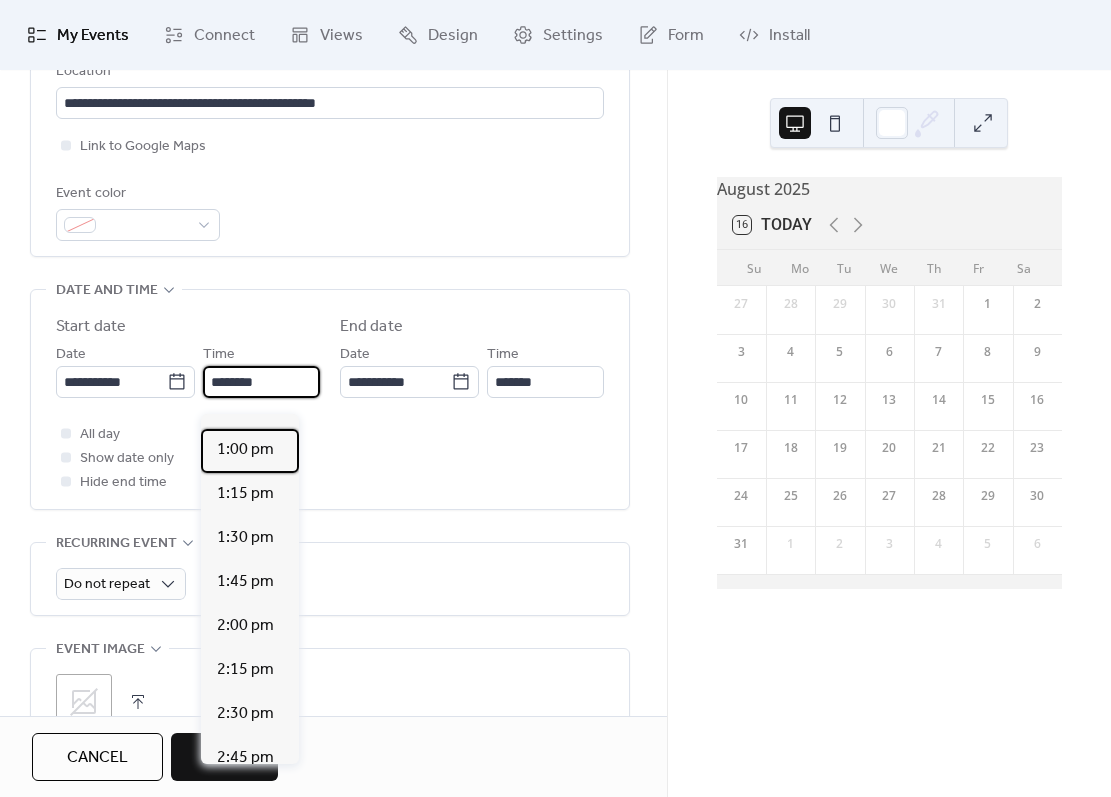 click on "1:00 pm" at bounding box center [245, 450] 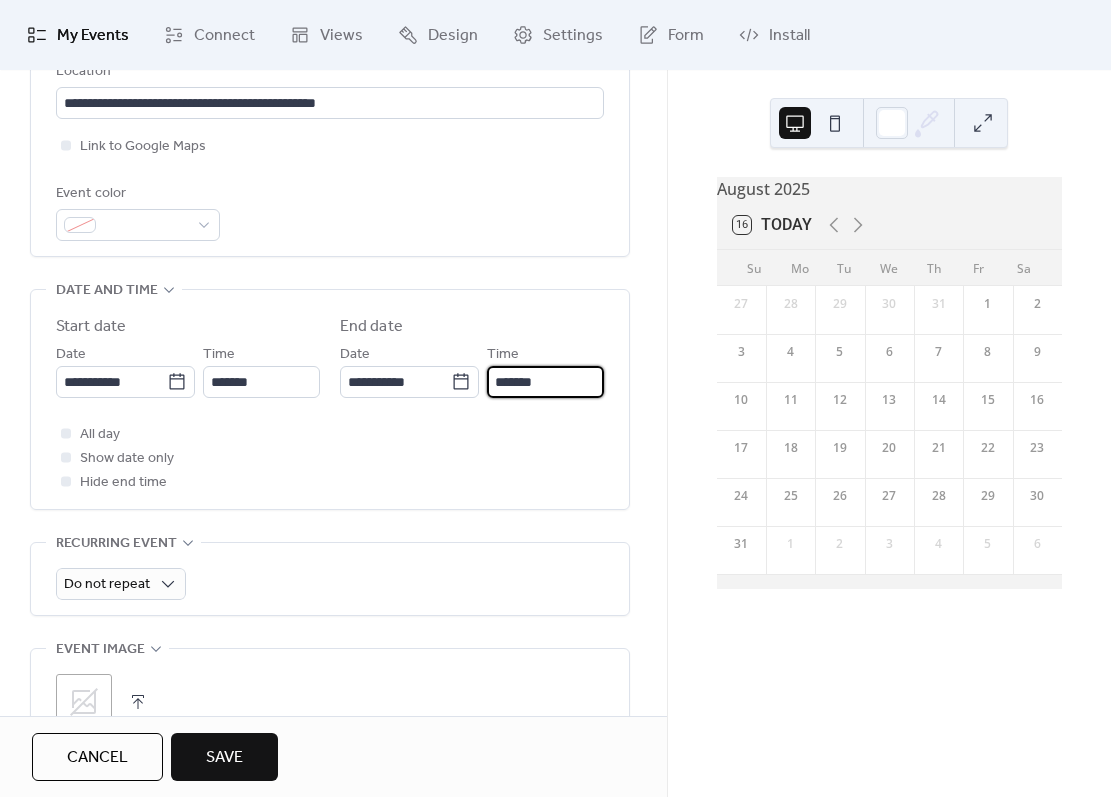 click on "*******" at bounding box center (545, 382) 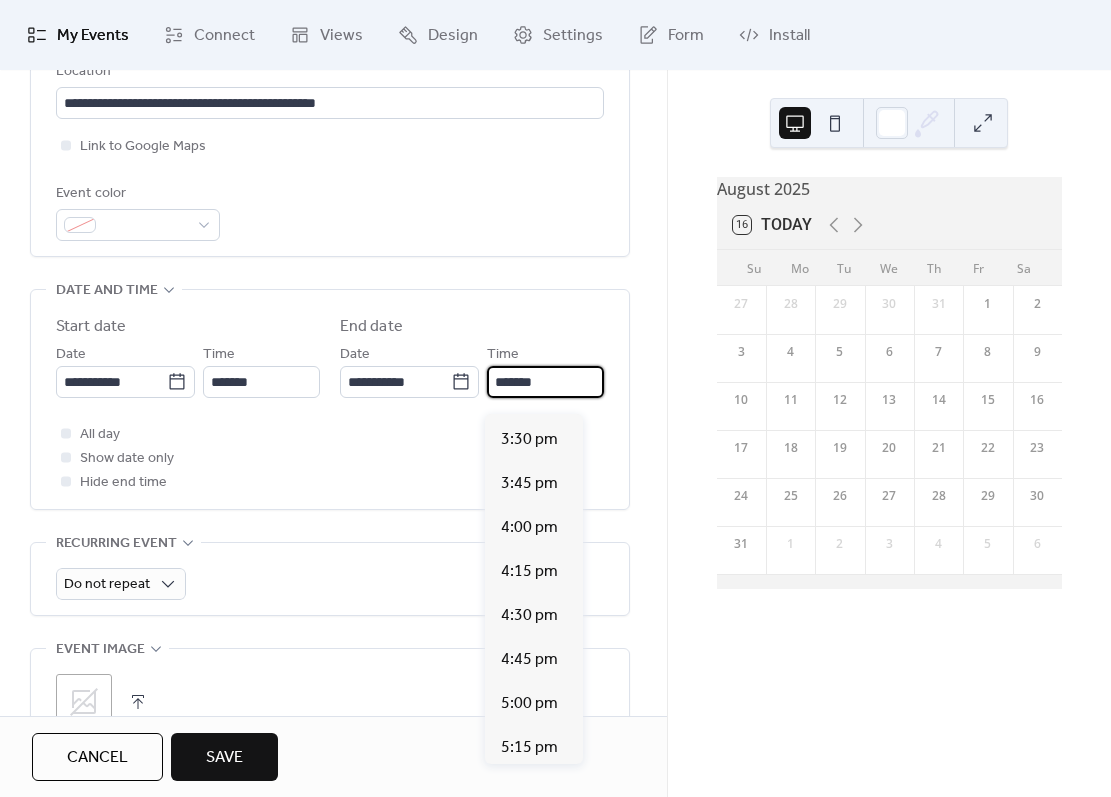 scroll, scrollTop: 392, scrollLeft: 0, axis: vertical 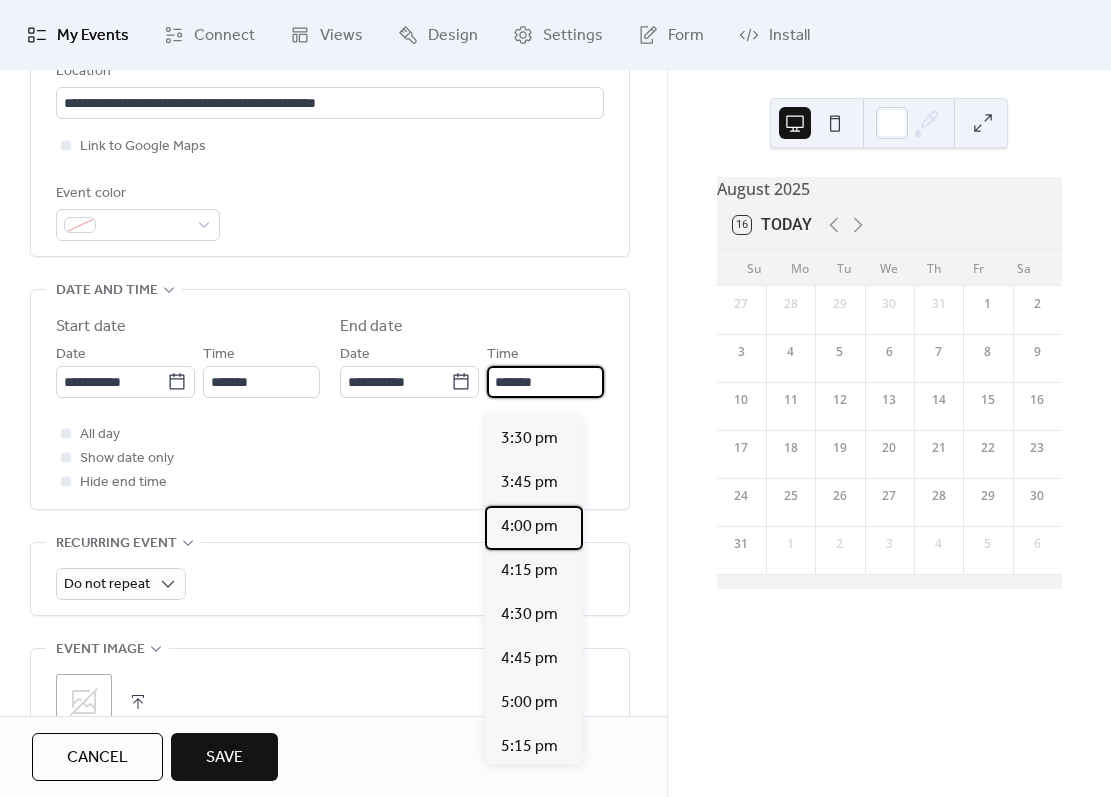 click on "4:00 pm" at bounding box center [529, 527] 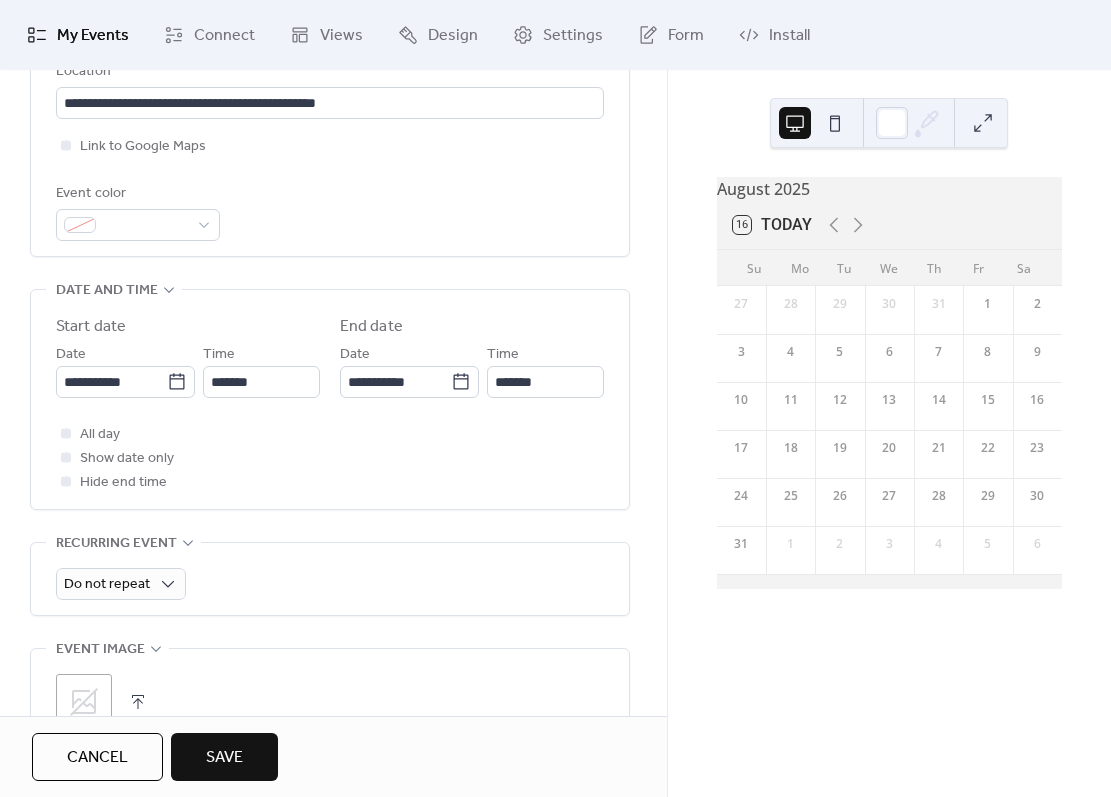 type on "*******" 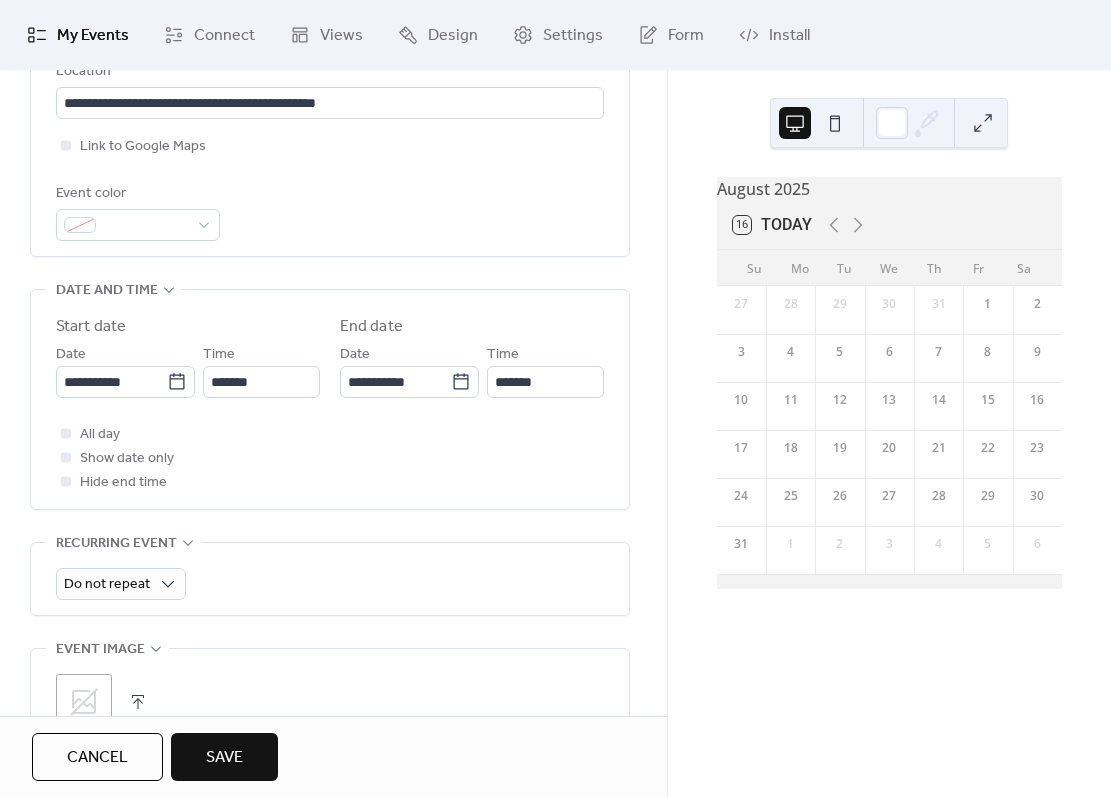 click on "Save" at bounding box center (224, 758) 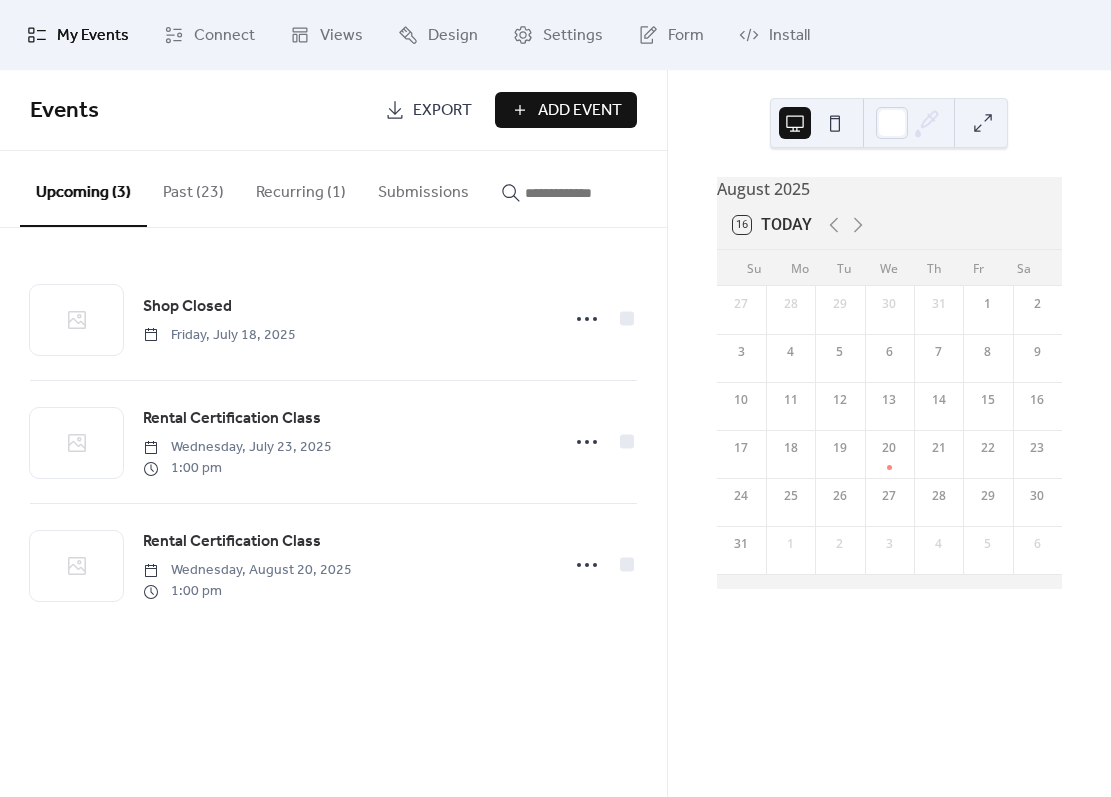 click on "Add Event" at bounding box center [580, 111] 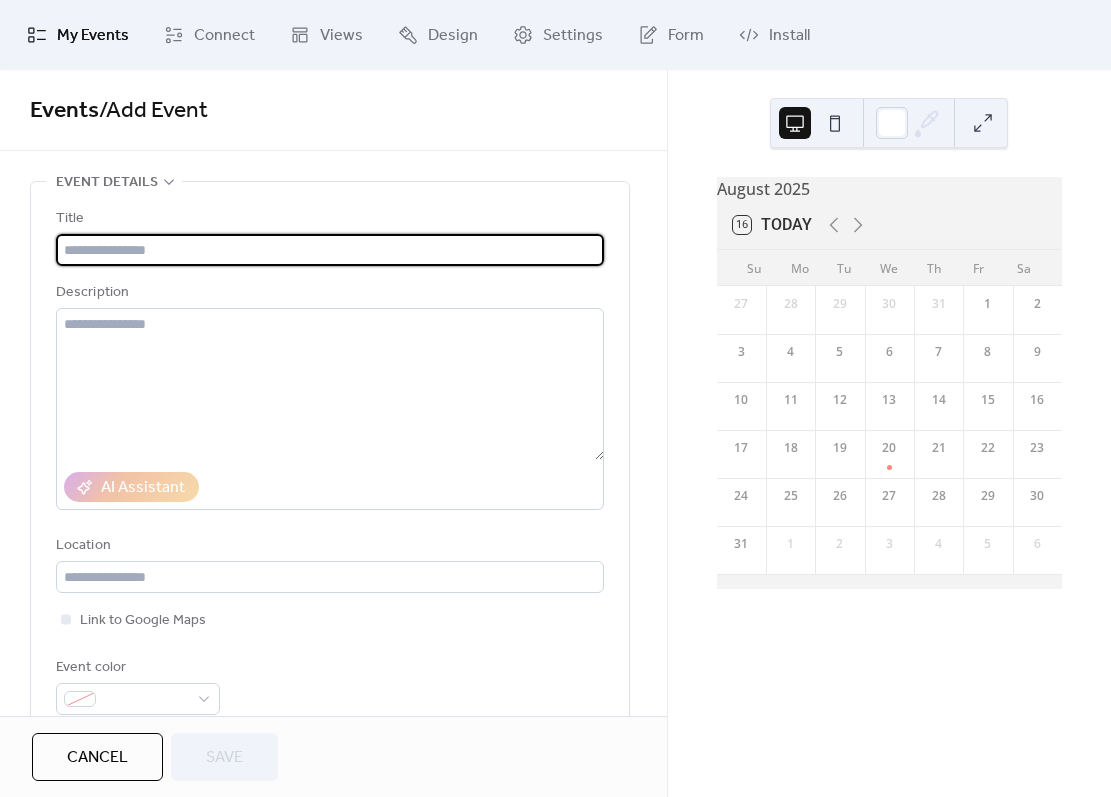 click at bounding box center [330, 250] 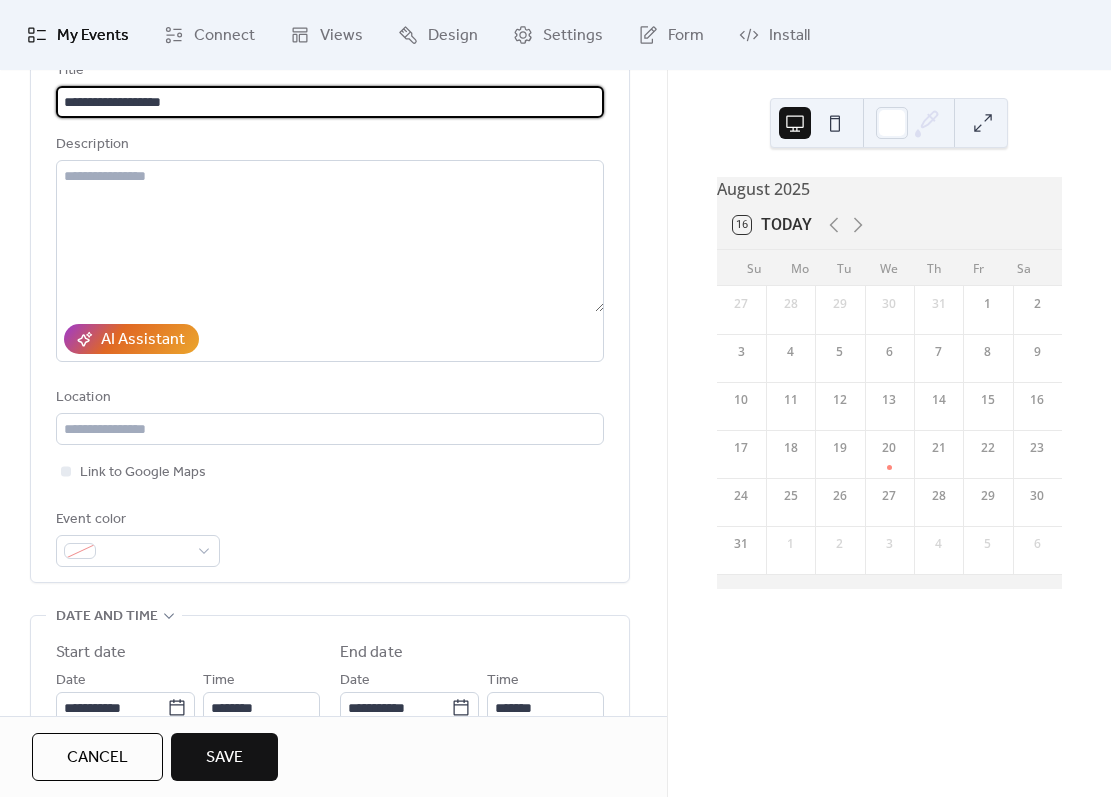 scroll, scrollTop: 151, scrollLeft: 0, axis: vertical 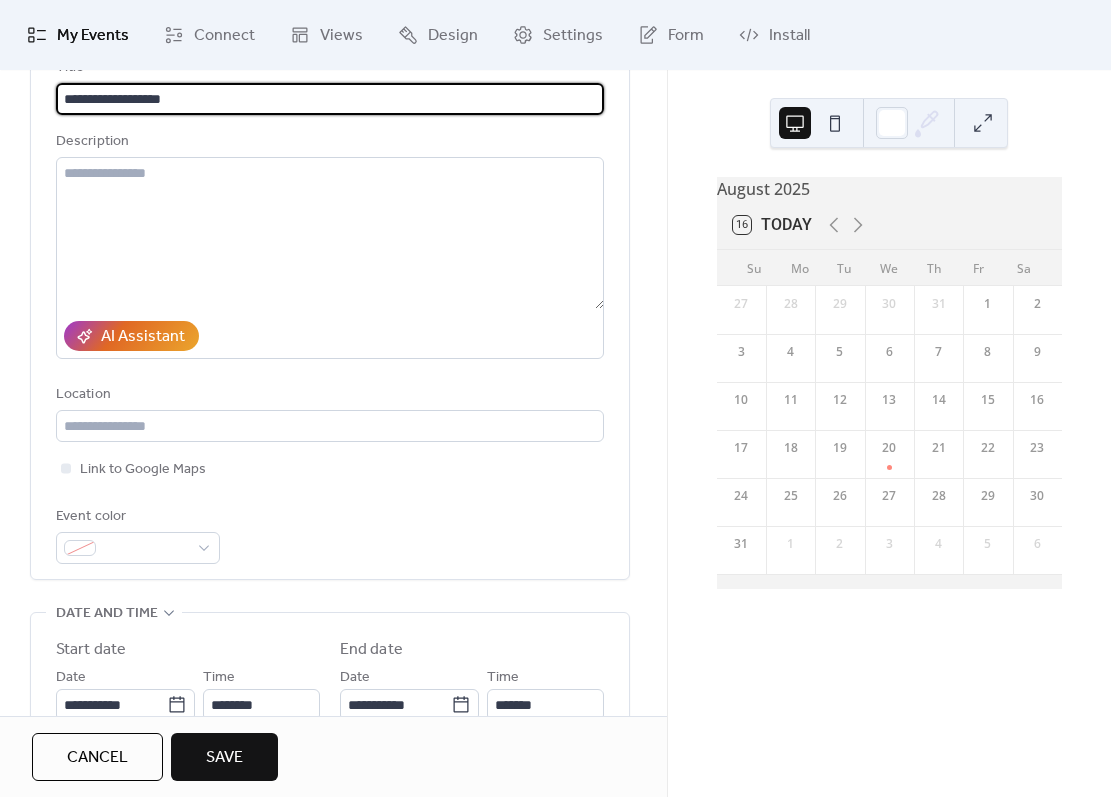 type on "**********" 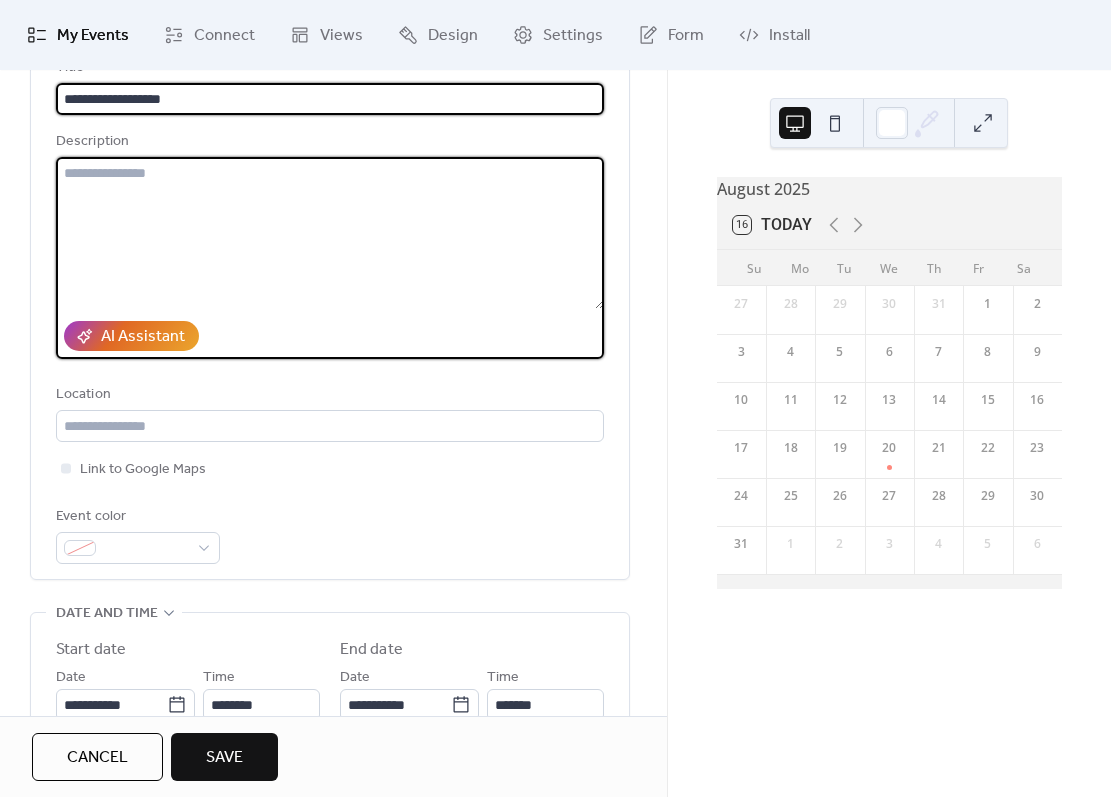 click at bounding box center (330, 233) 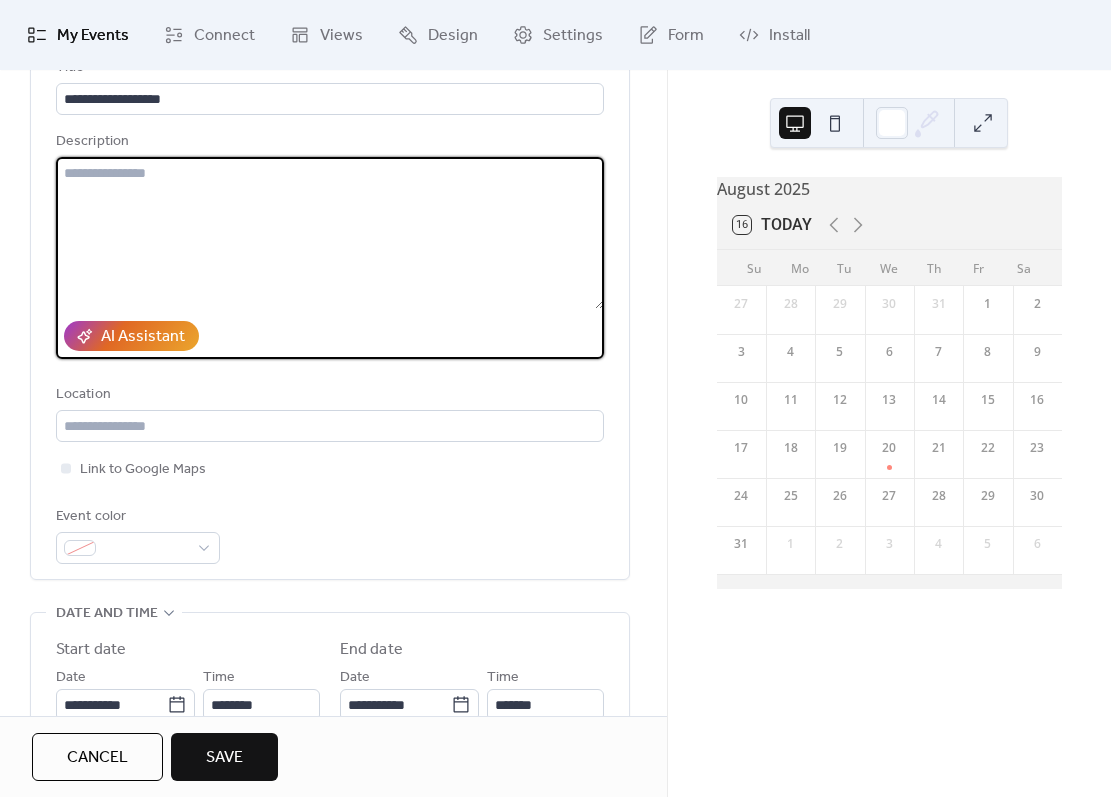 paste on "**********" 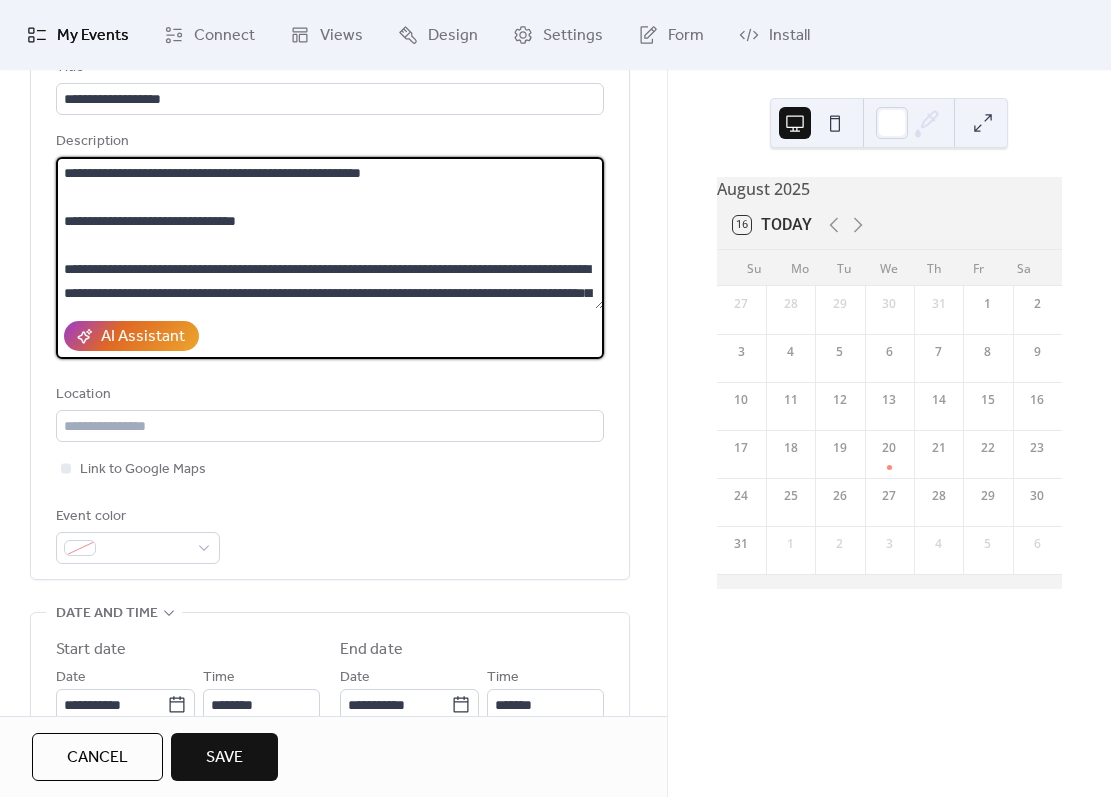 scroll, scrollTop: 288, scrollLeft: 0, axis: vertical 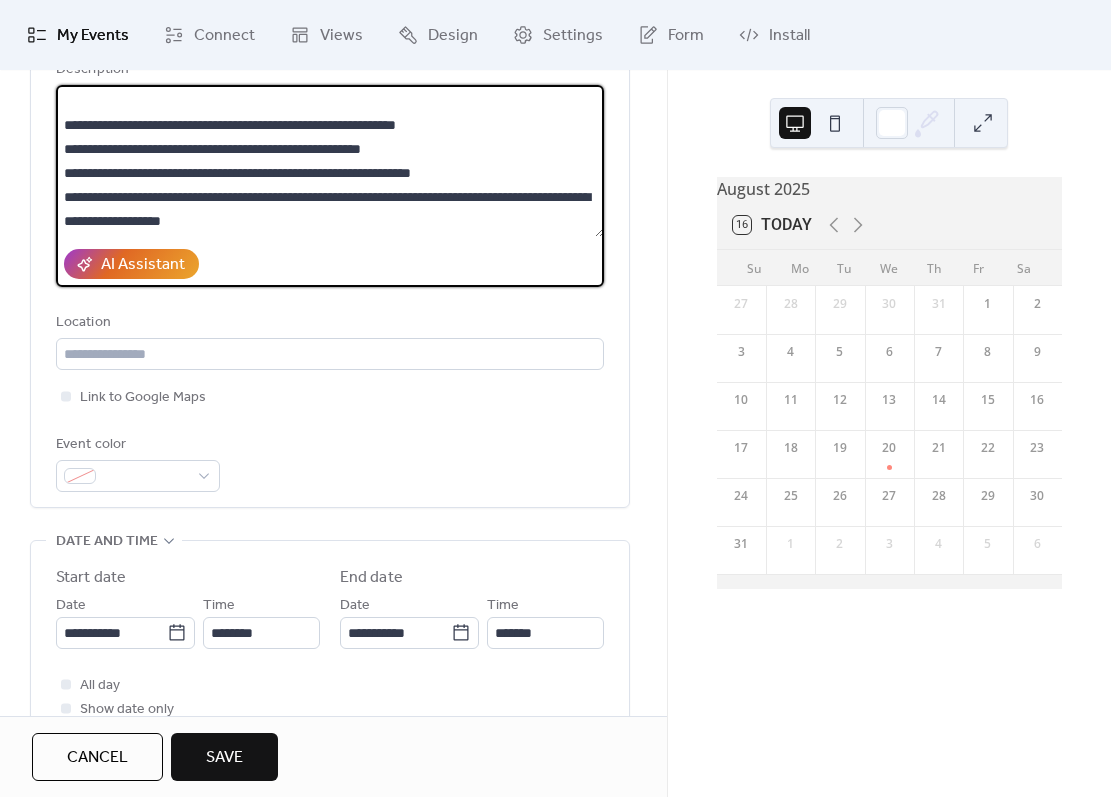 click on "**********" at bounding box center (330, 161) 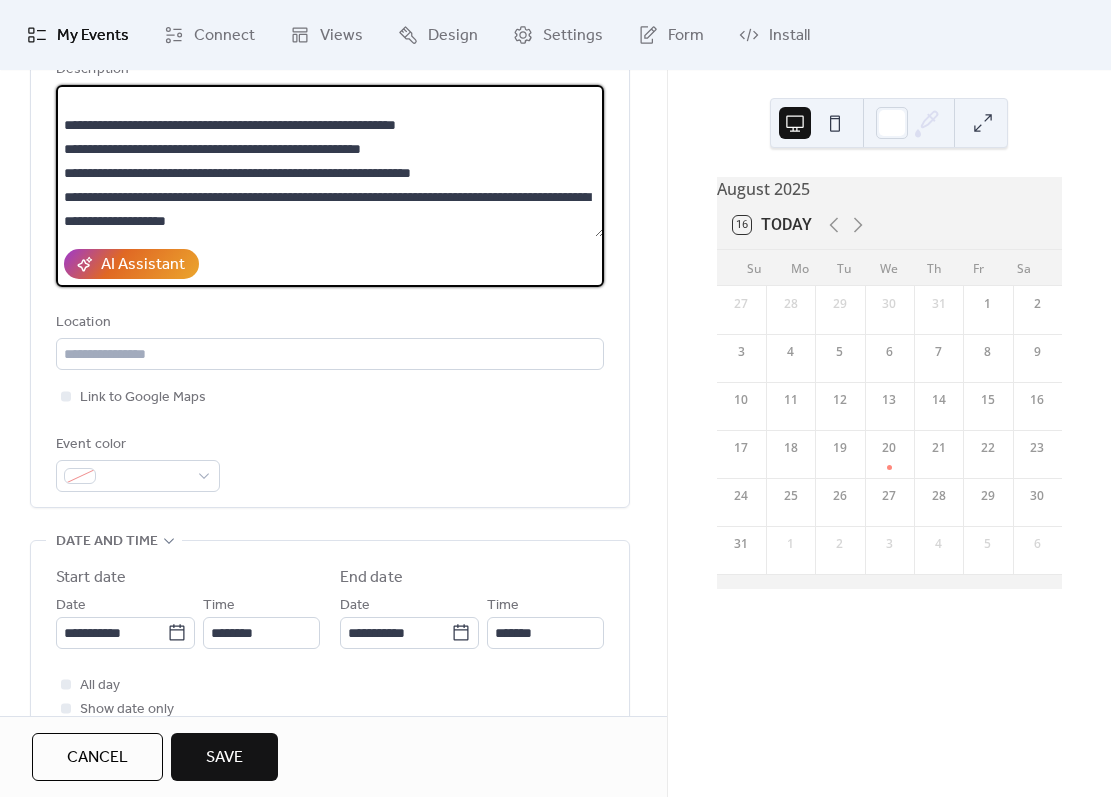 scroll, scrollTop: 310, scrollLeft: 0, axis: vertical 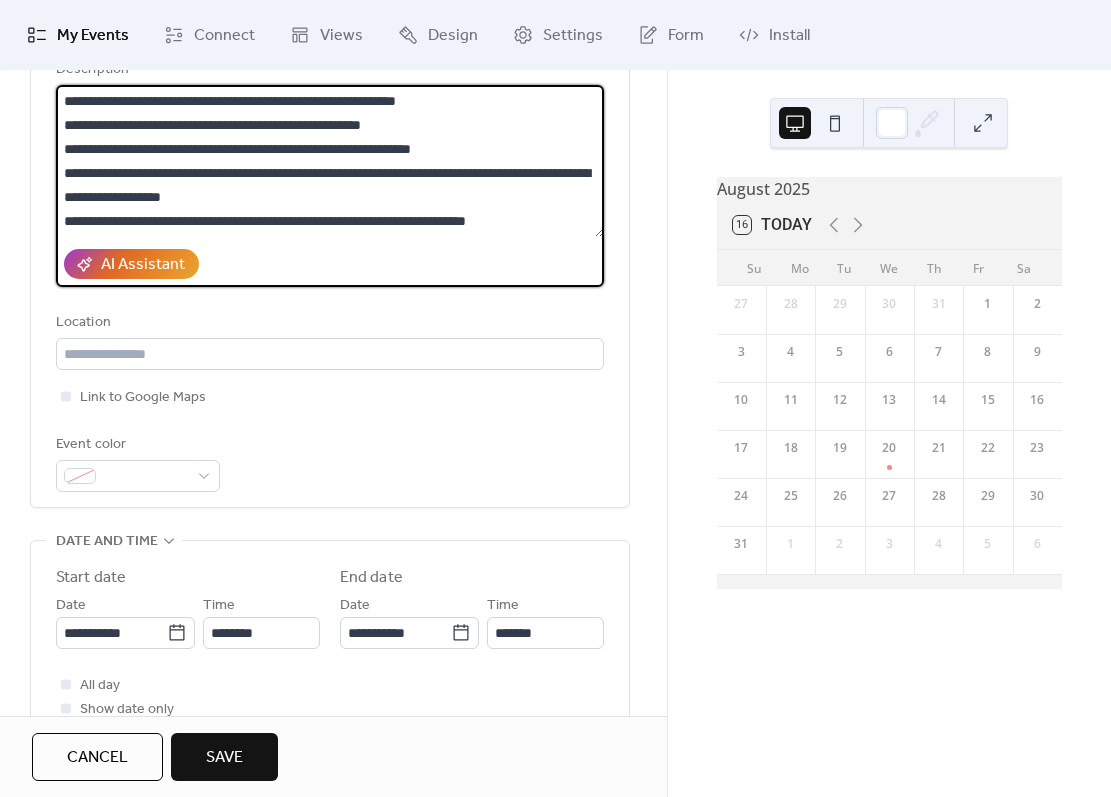 click on "**********" at bounding box center [330, 161] 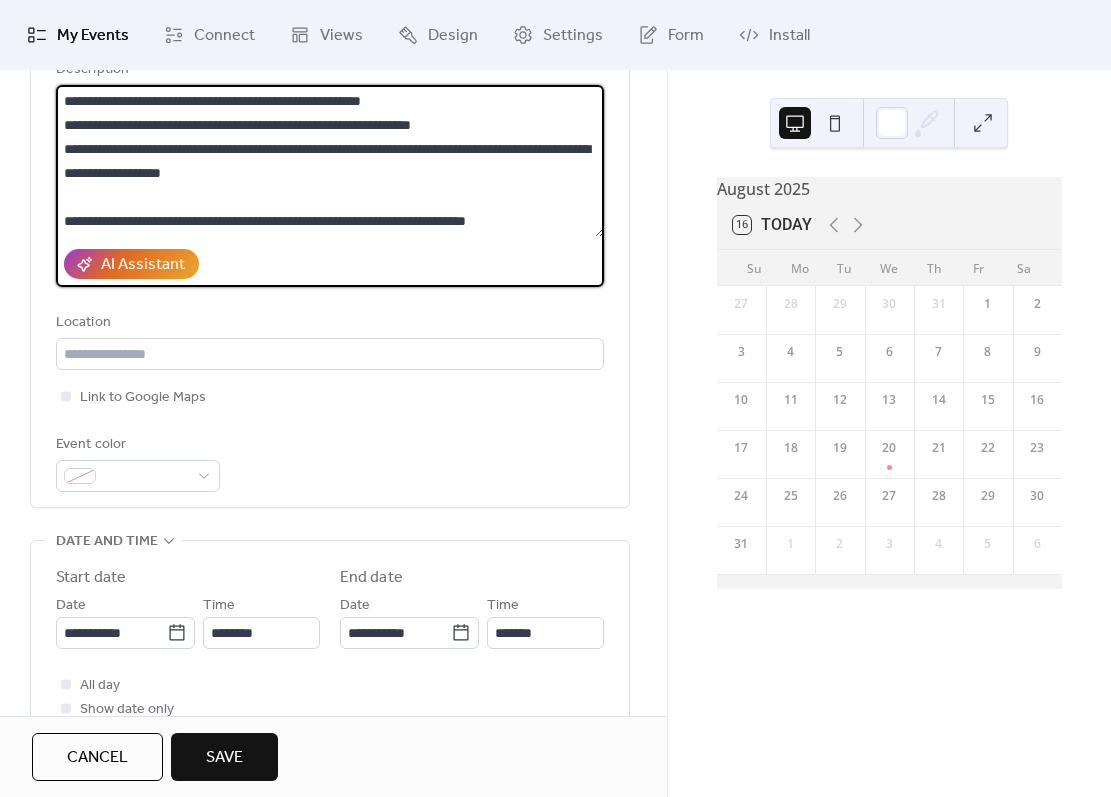 scroll, scrollTop: 360, scrollLeft: 0, axis: vertical 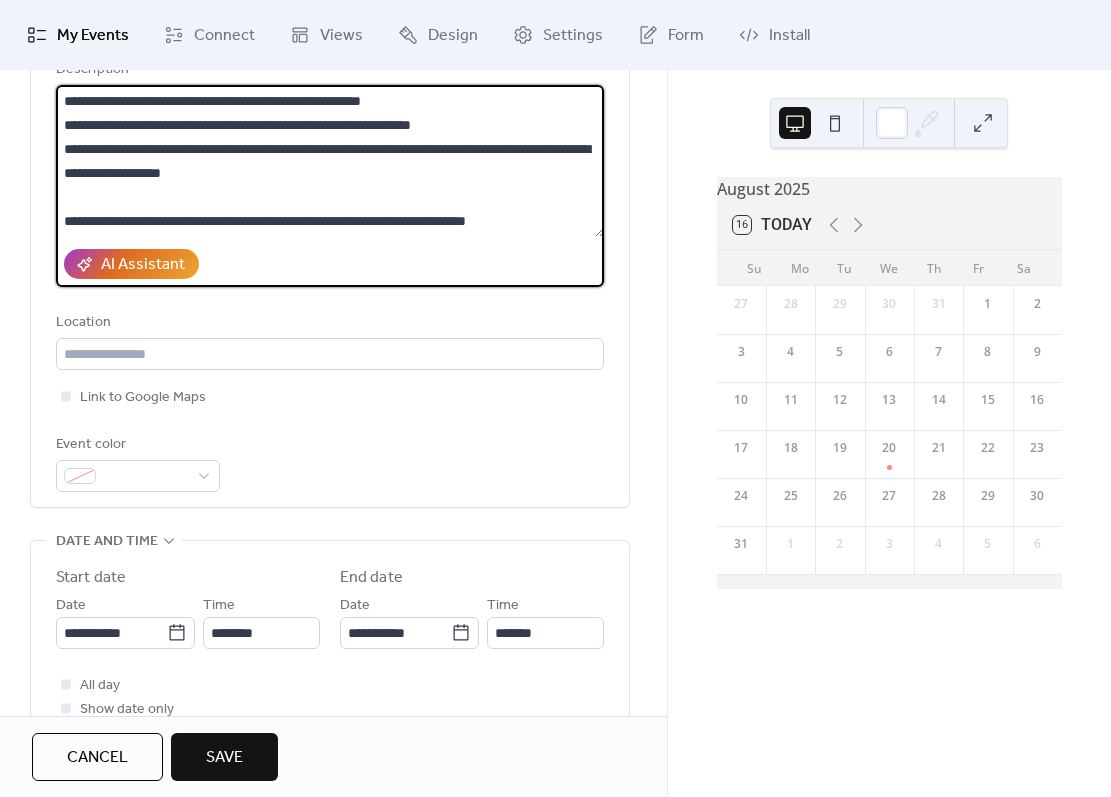 type on "**********" 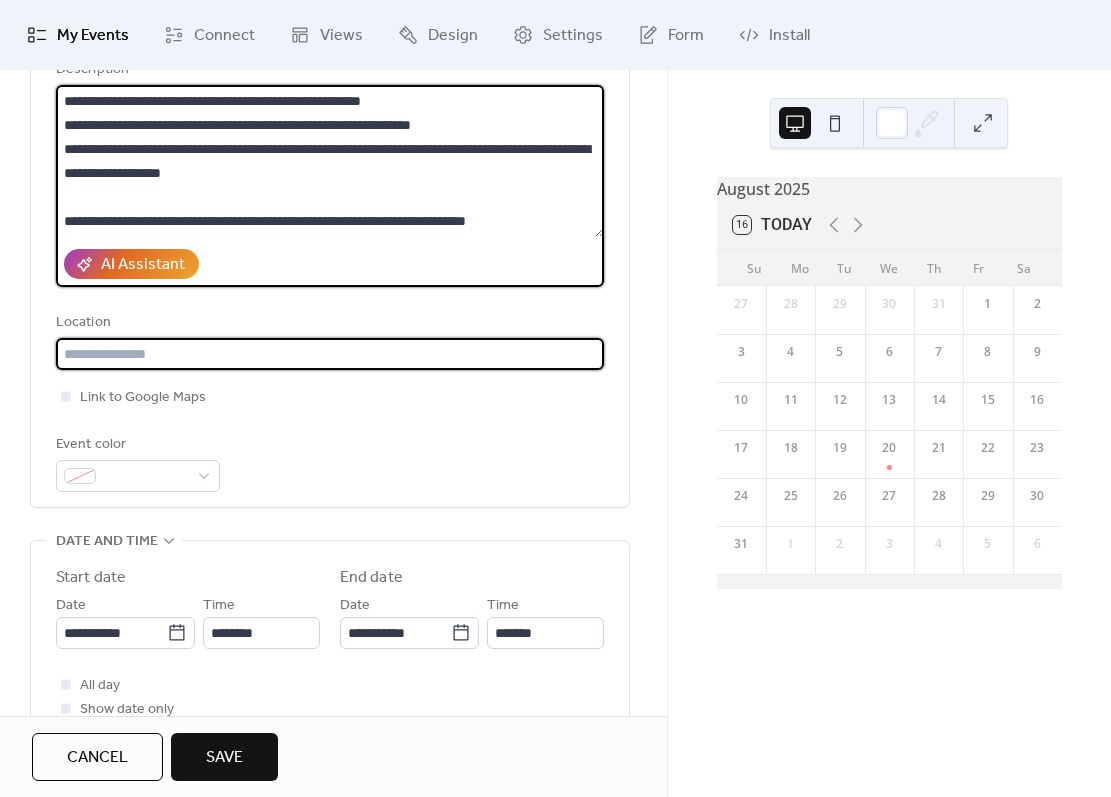 click at bounding box center [330, 354] 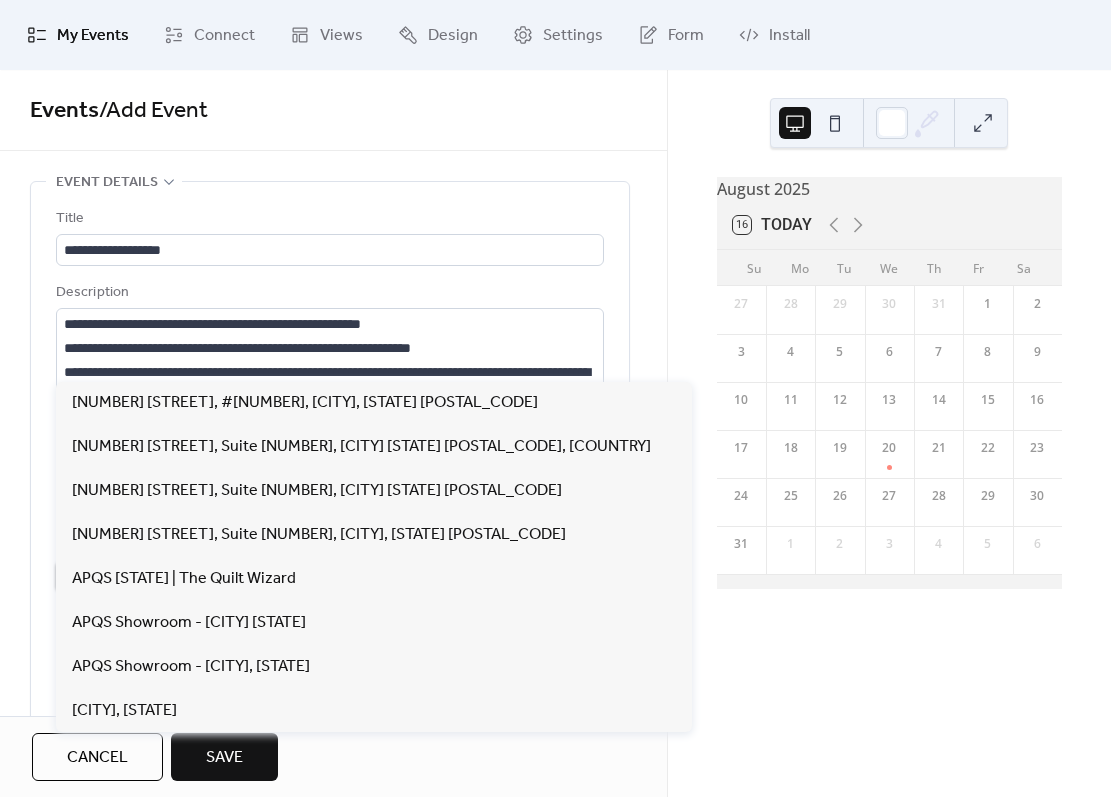 scroll, scrollTop: 0, scrollLeft: 0, axis: both 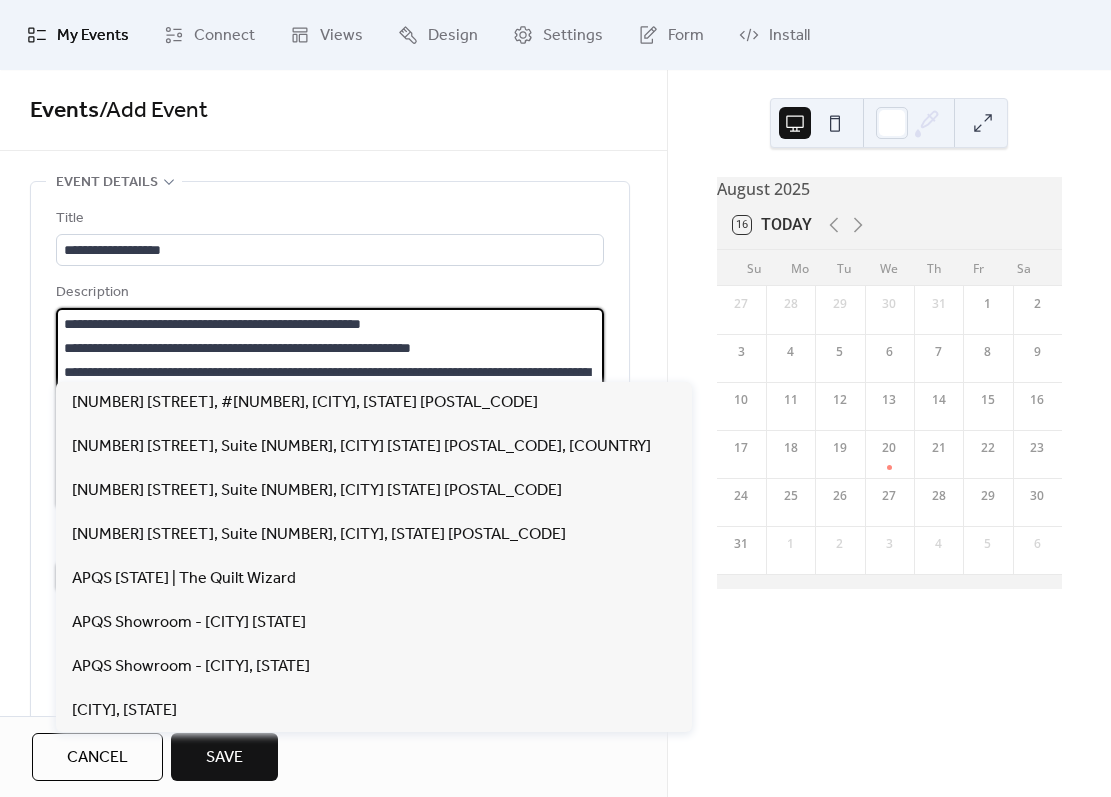 click on "**********" at bounding box center (330, 384) 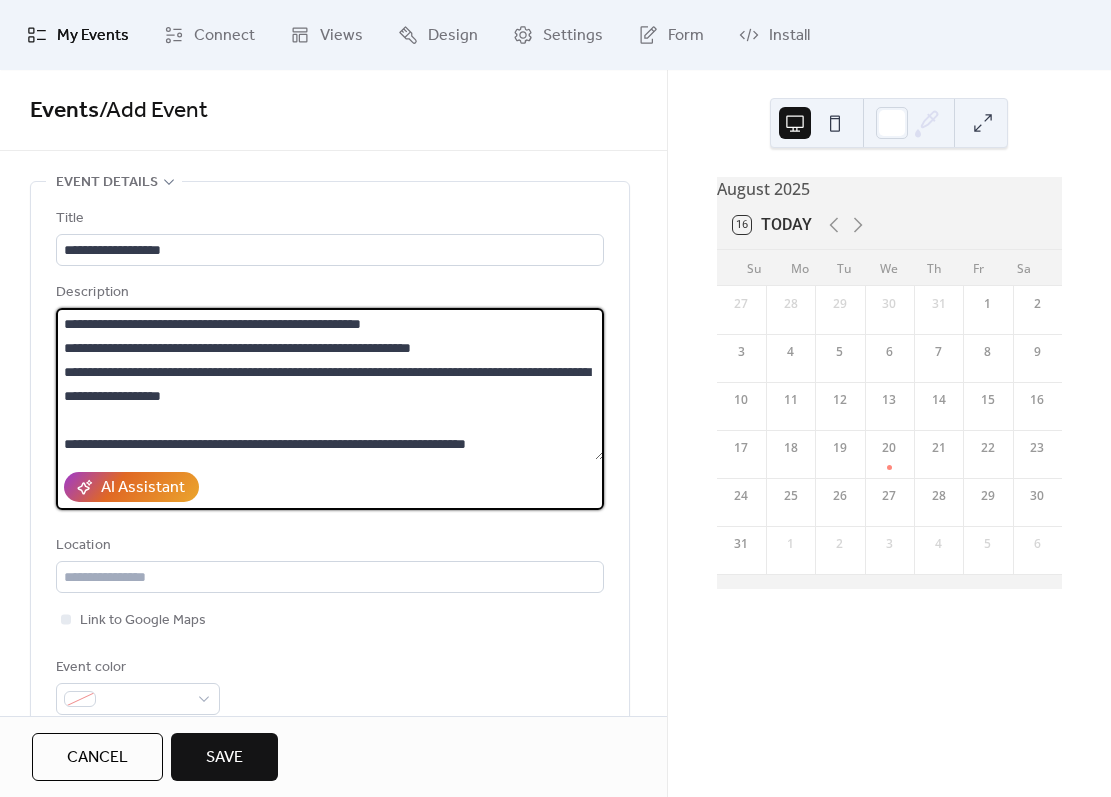 scroll, scrollTop: 360, scrollLeft: 0, axis: vertical 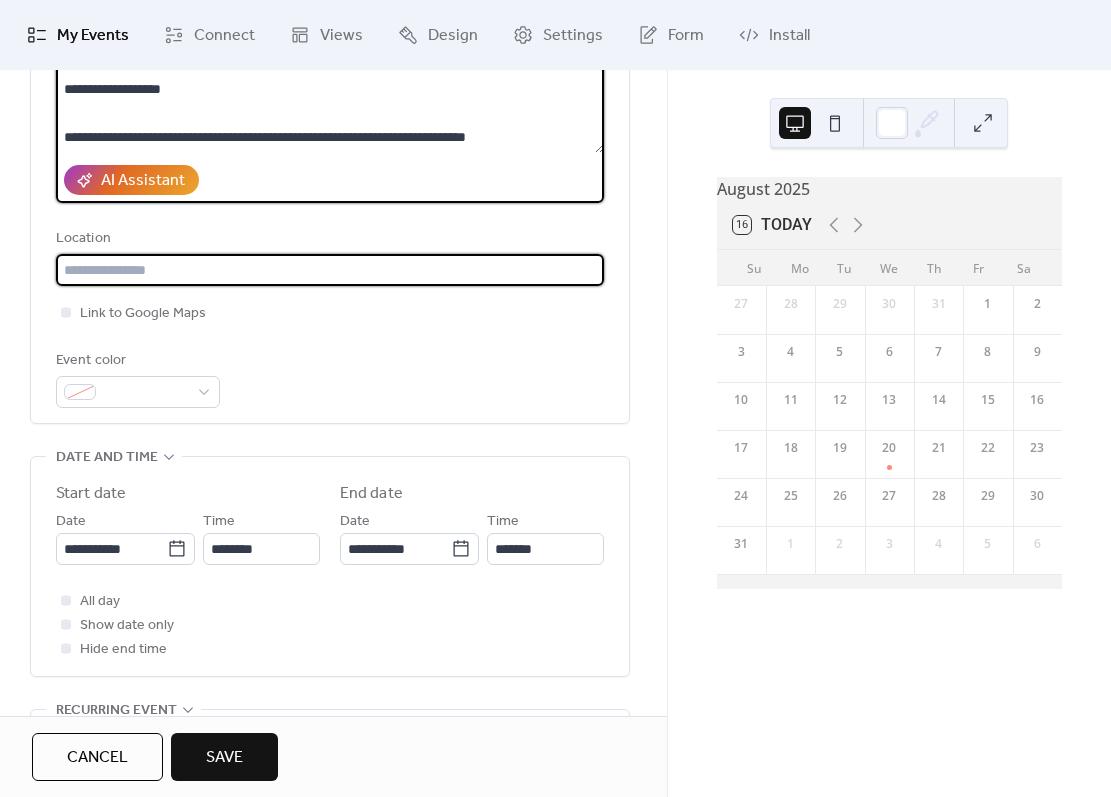 click at bounding box center (330, 270) 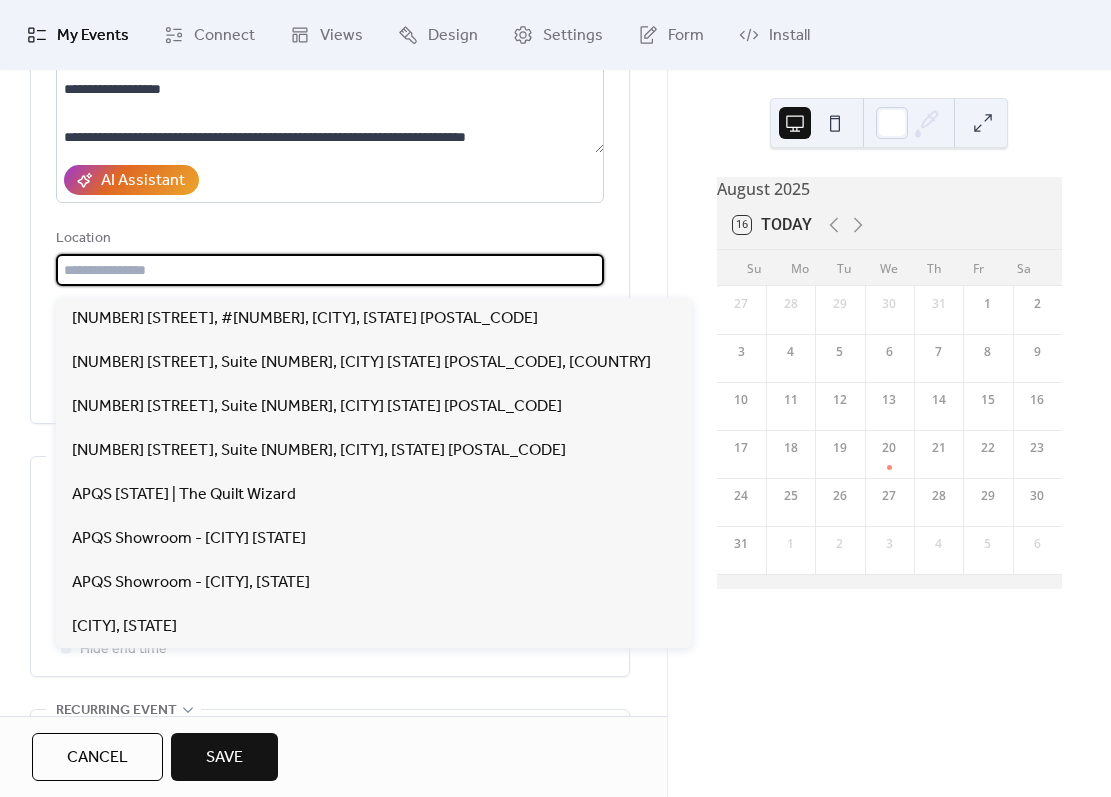 click at bounding box center [330, 270] 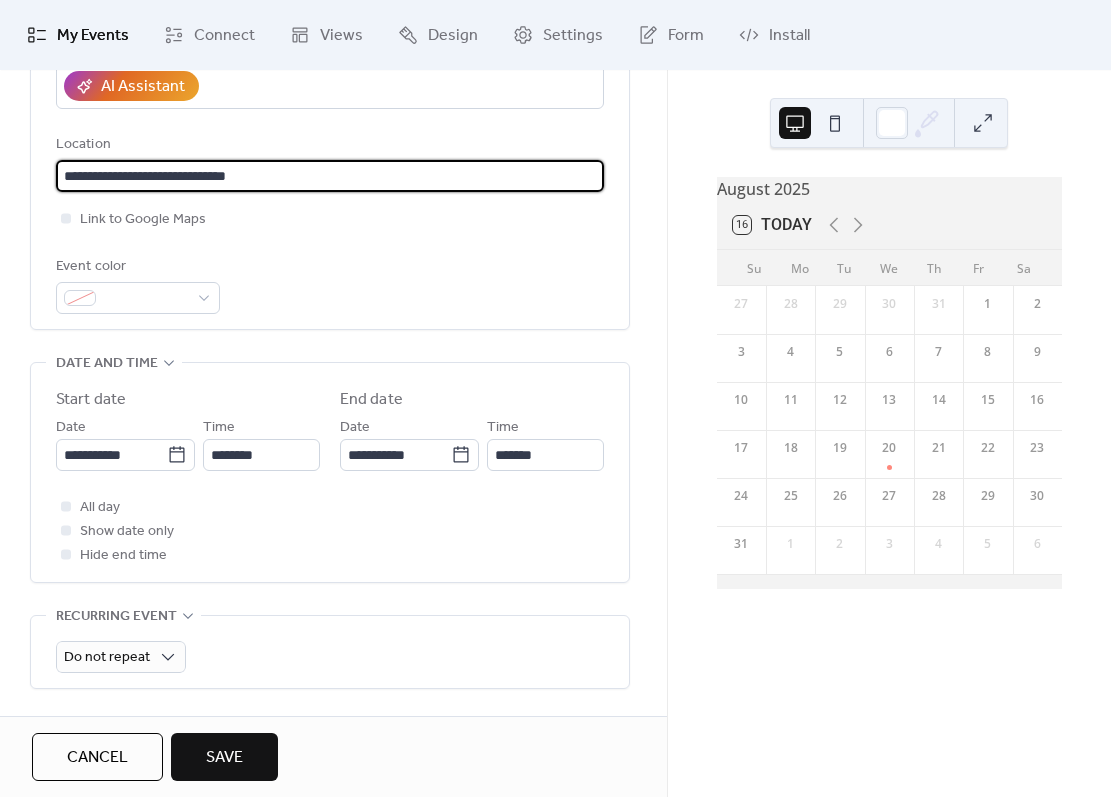 scroll, scrollTop: 402, scrollLeft: 0, axis: vertical 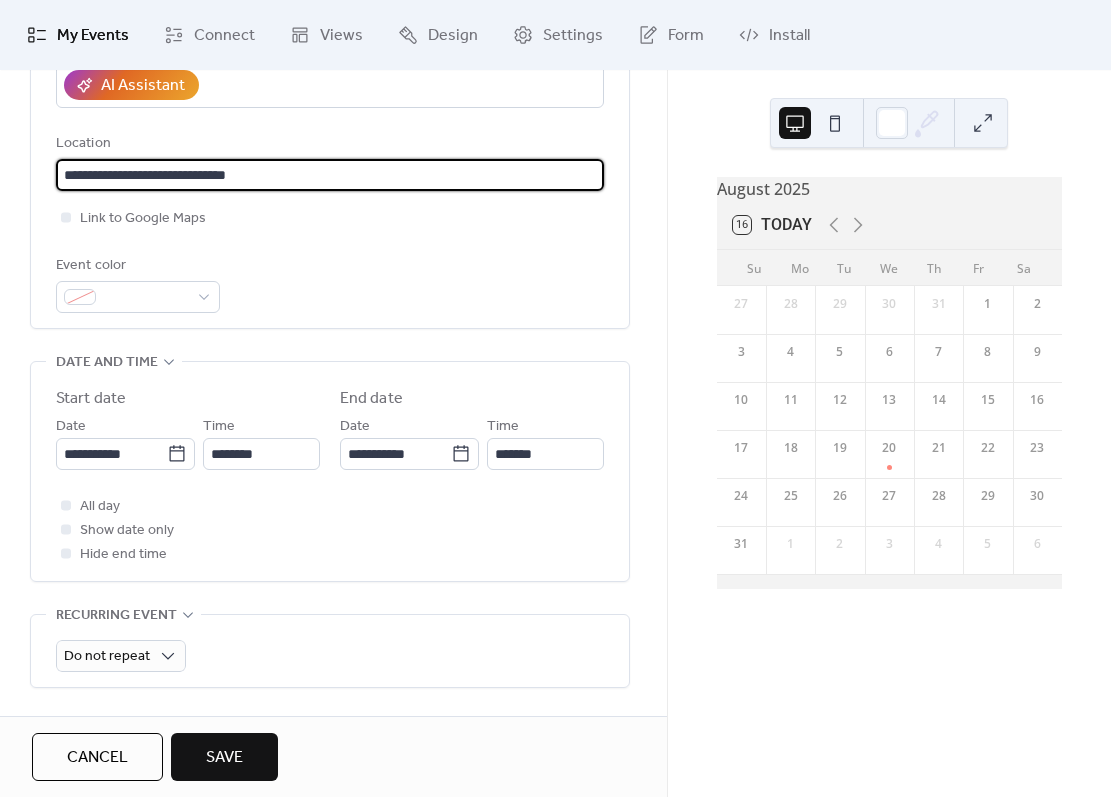 type on "**********" 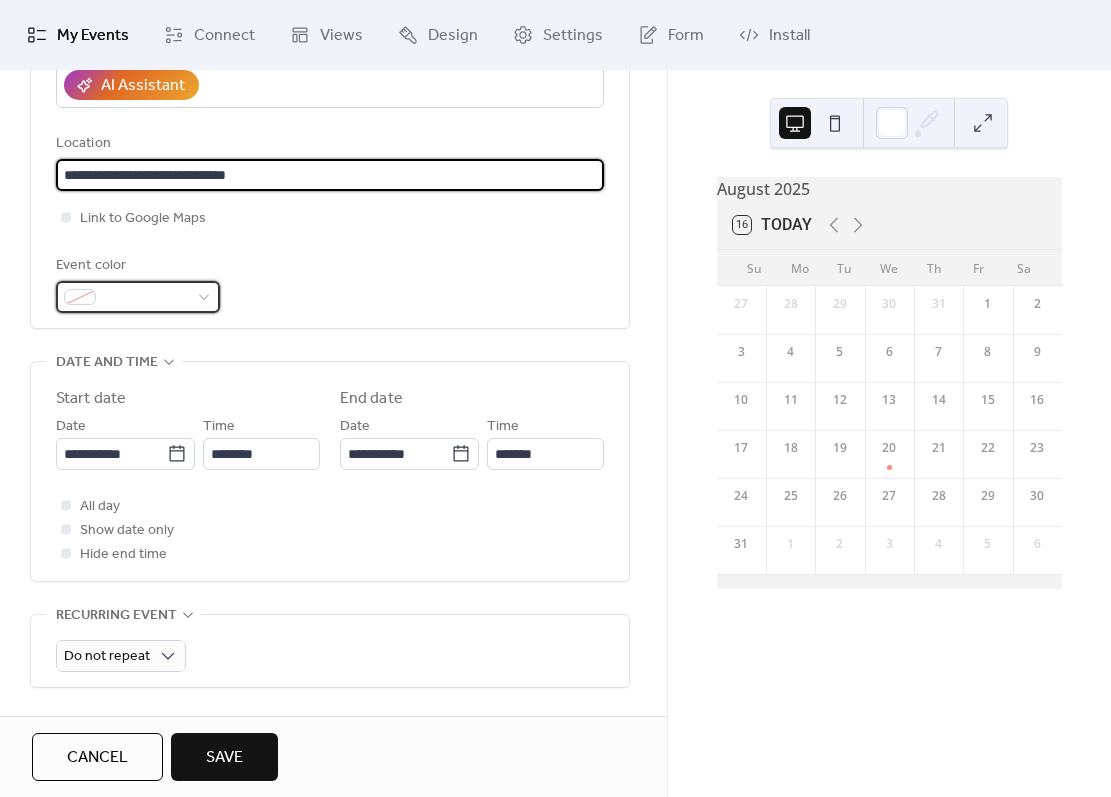 click at bounding box center (138, 297) 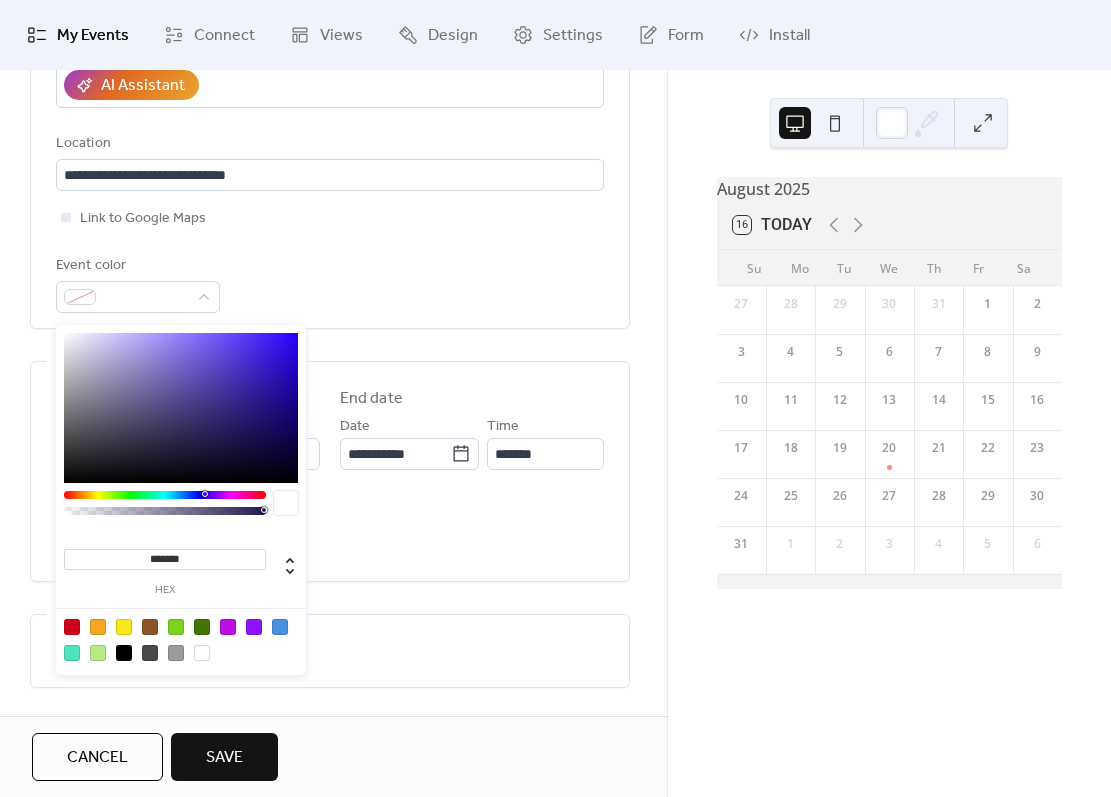 click at bounding box center (165, 508) 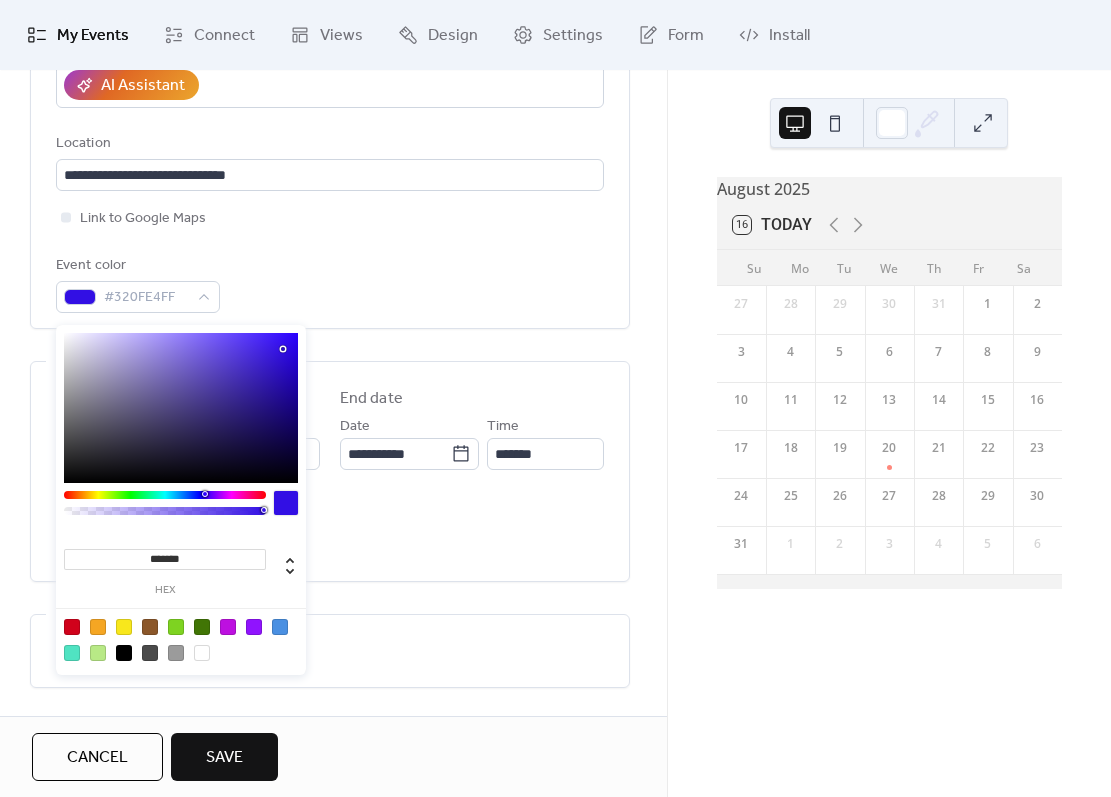 click on "All day Show date only Hide end time" at bounding box center [330, 530] 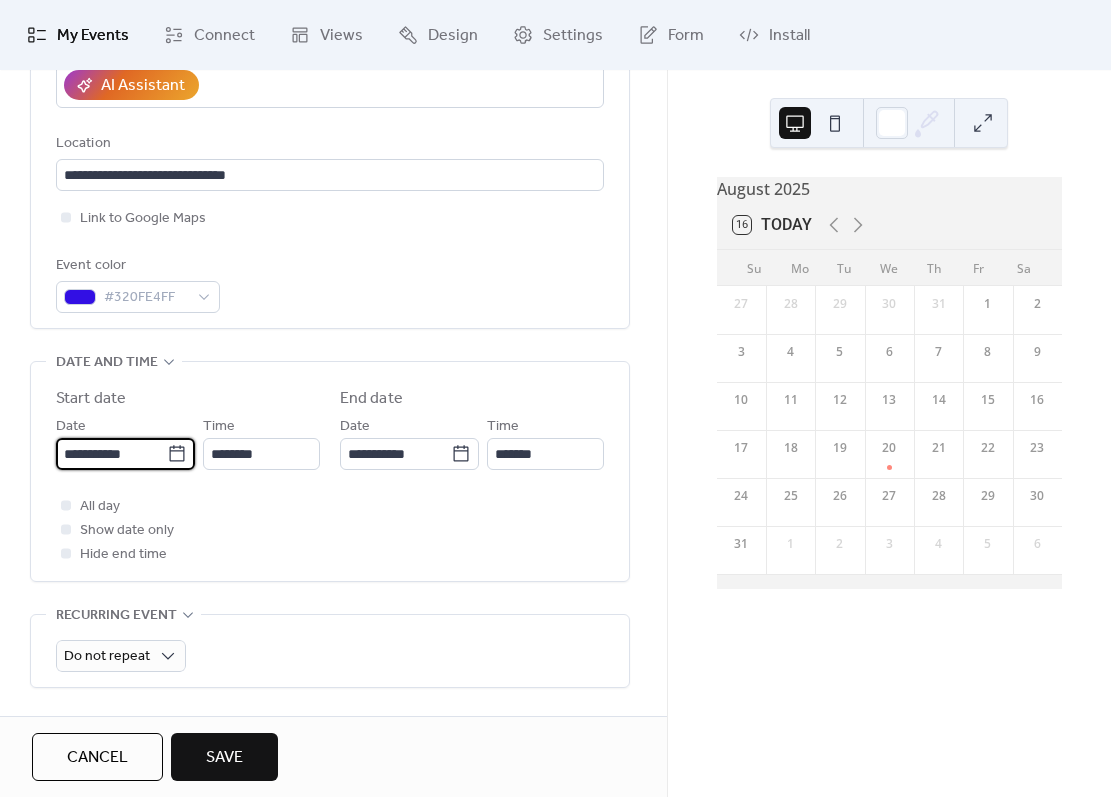 click on "**********" at bounding box center (111, 454) 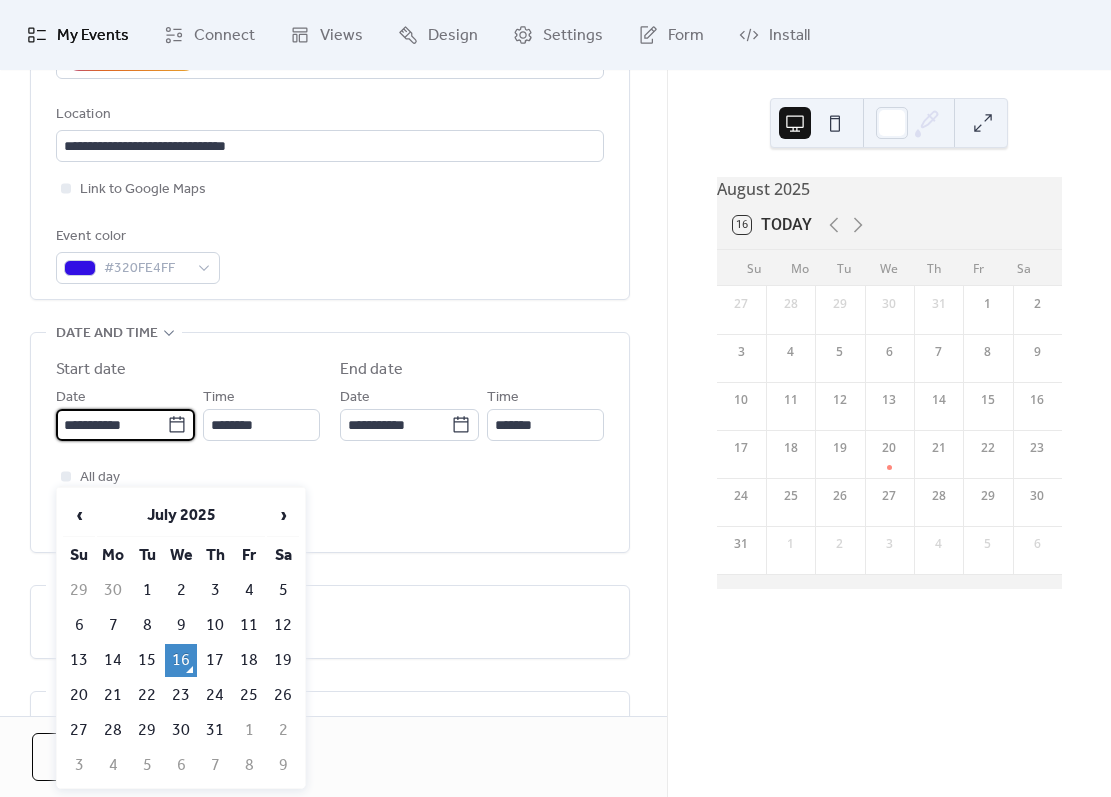 scroll, scrollTop: 472, scrollLeft: 0, axis: vertical 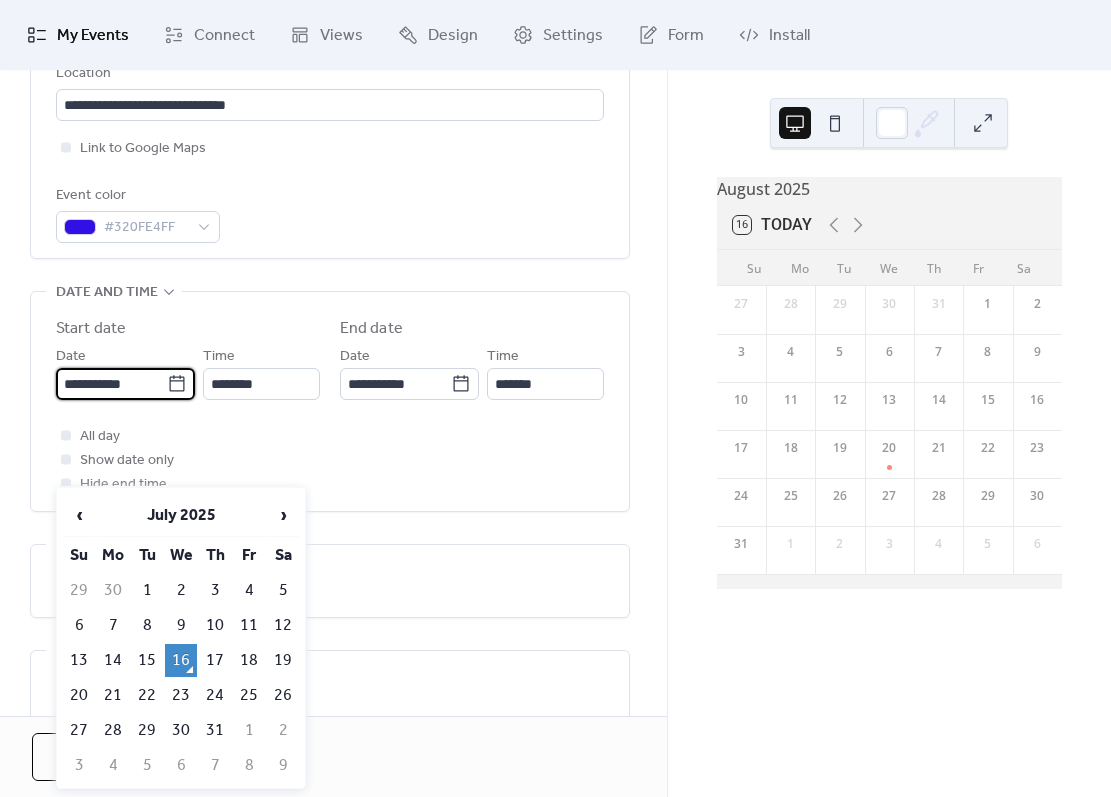 click on "›" at bounding box center (283, 515) 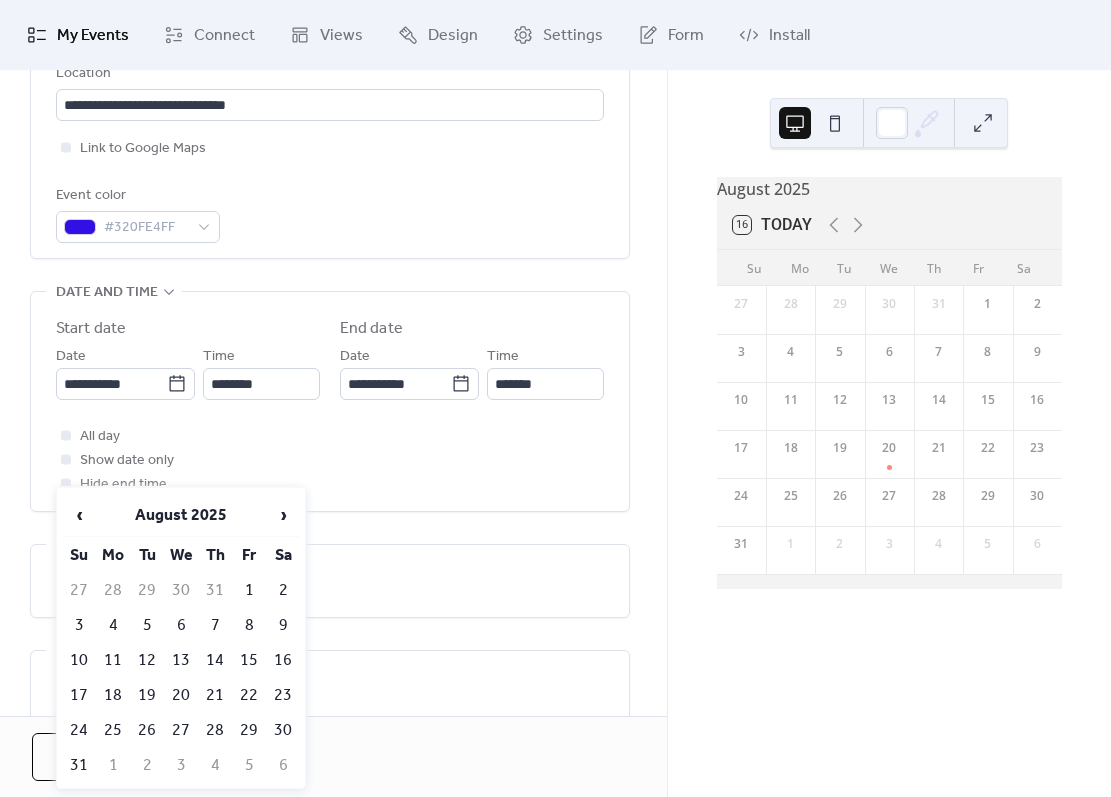 click on "›" at bounding box center [283, 515] 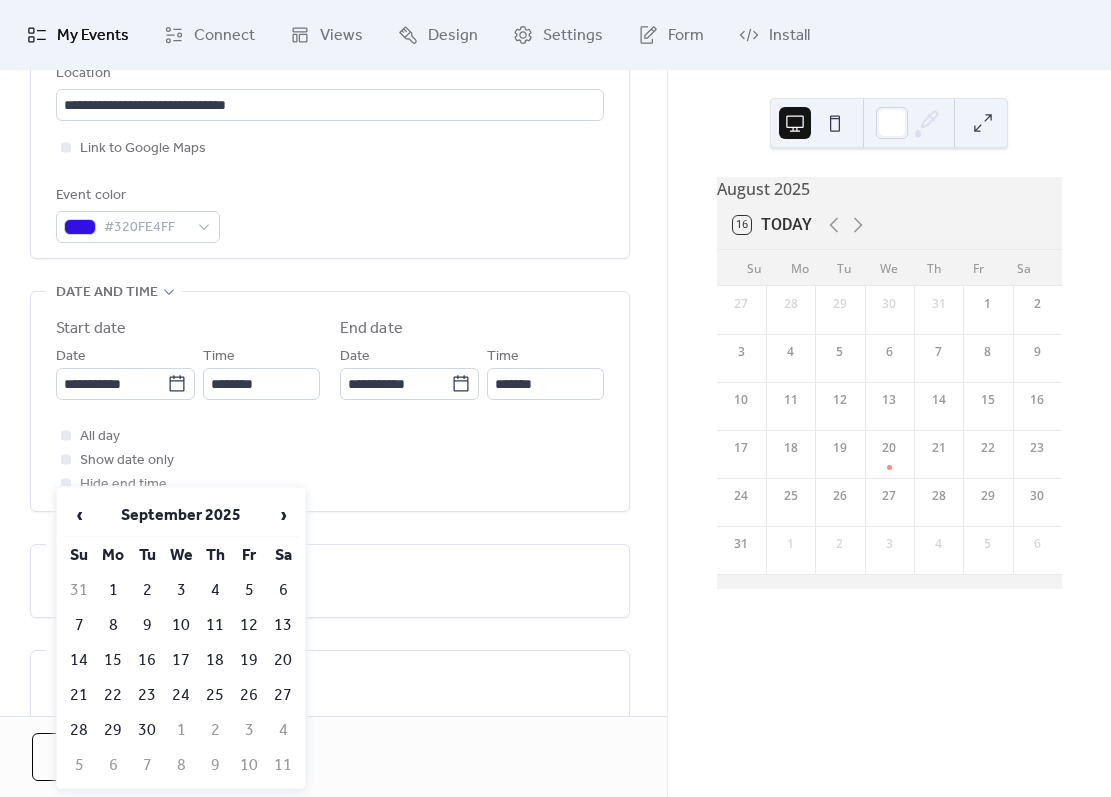 click on "4" at bounding box center [215, 590] 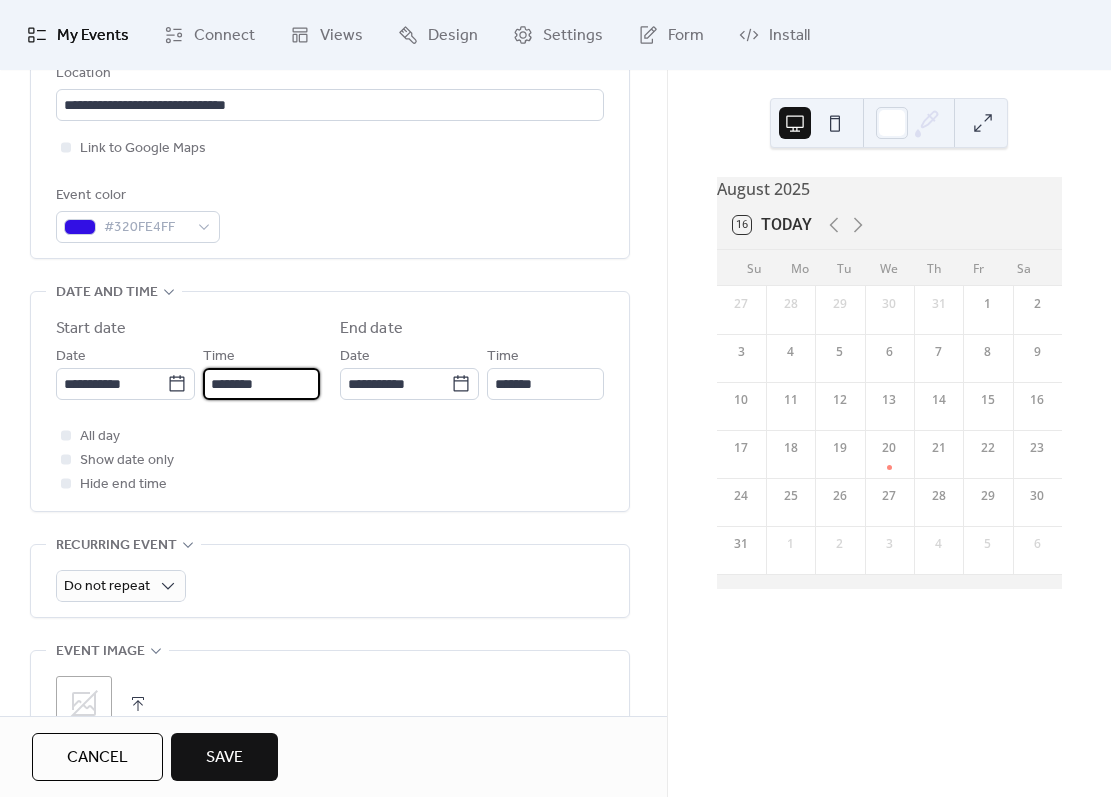 click on "********" at bounding box center (261, 384) 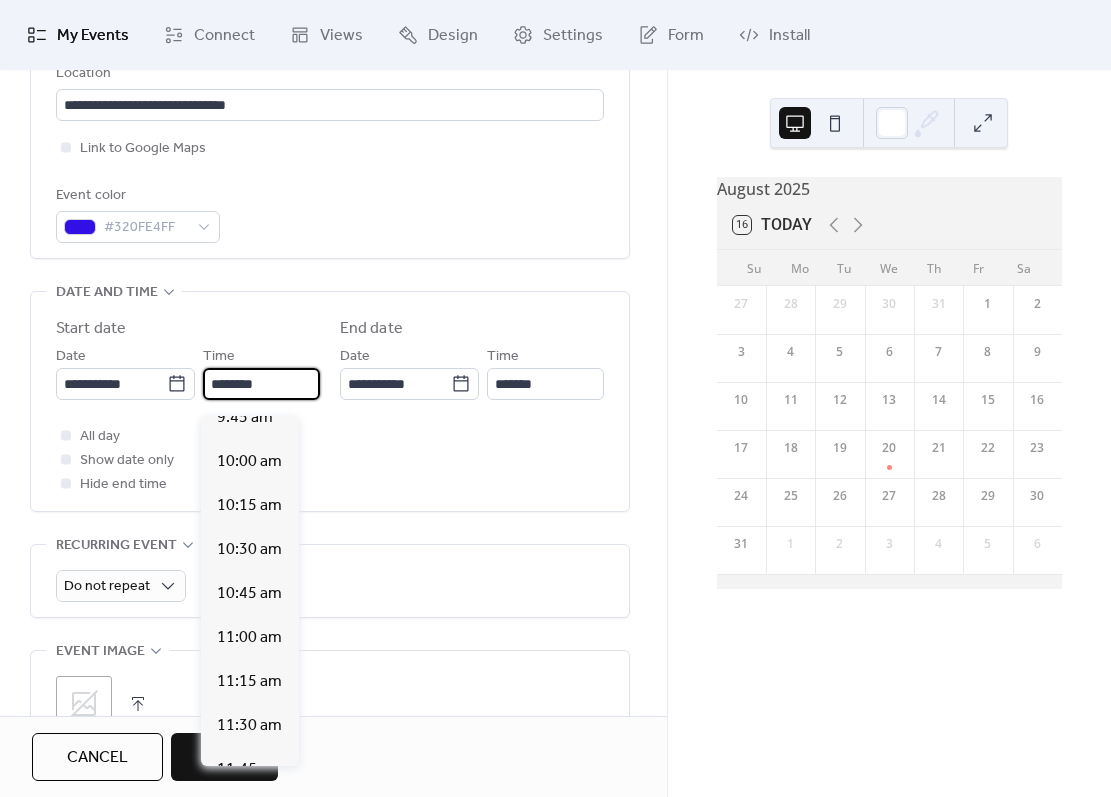 scroll, scrollTop: 1736, scrollLeft: 0, axis: vertical 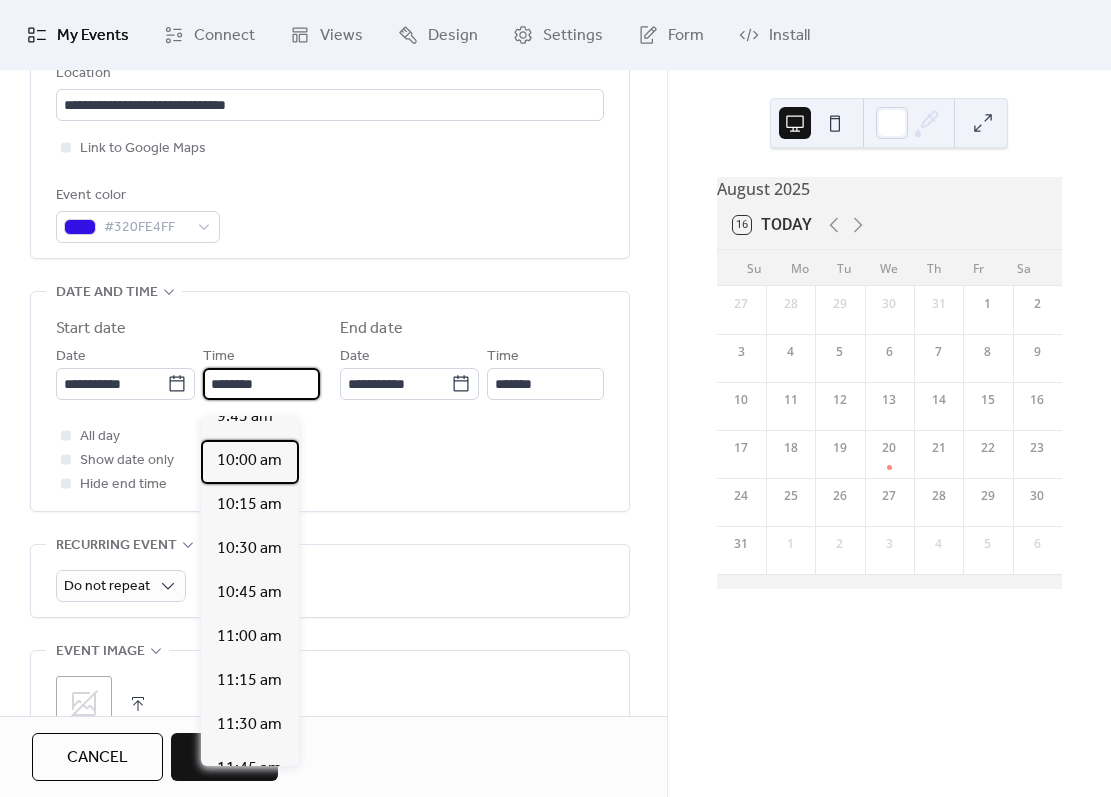 click on "10:00 am" at bounding box center [249, 461] 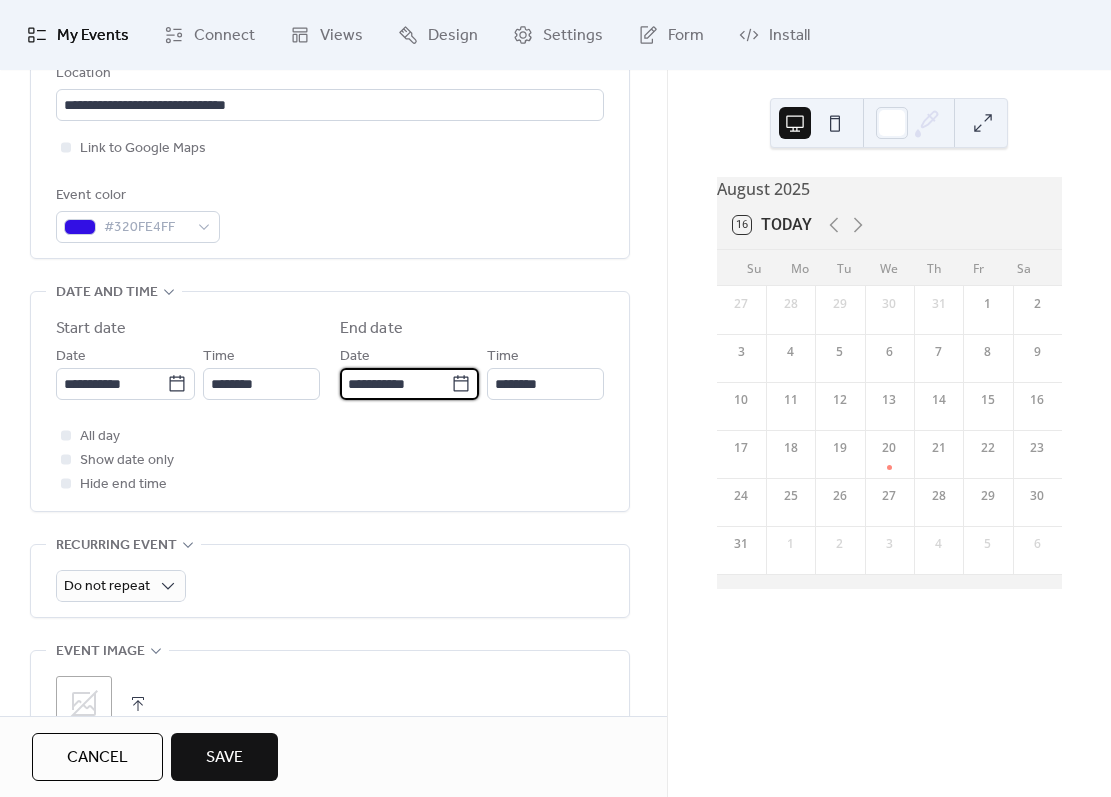 click on "**********" at bounding box center [395, 384] 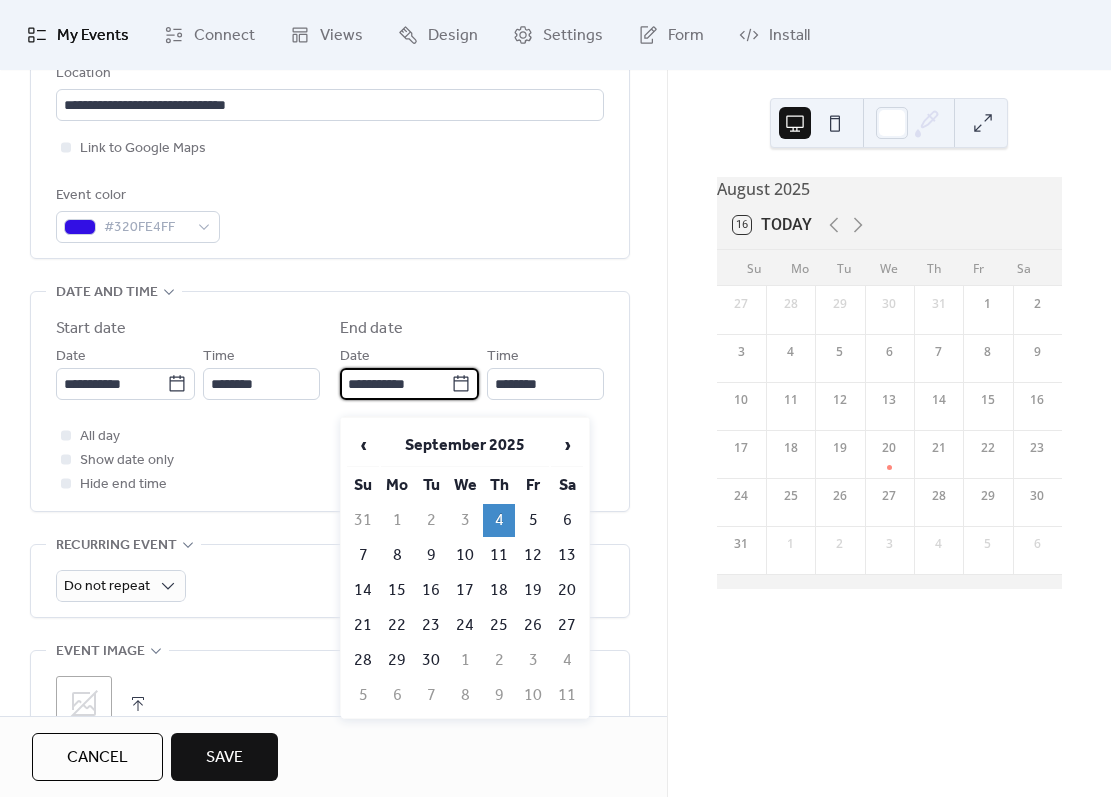 click on "8" at bounding box center (397, 555) 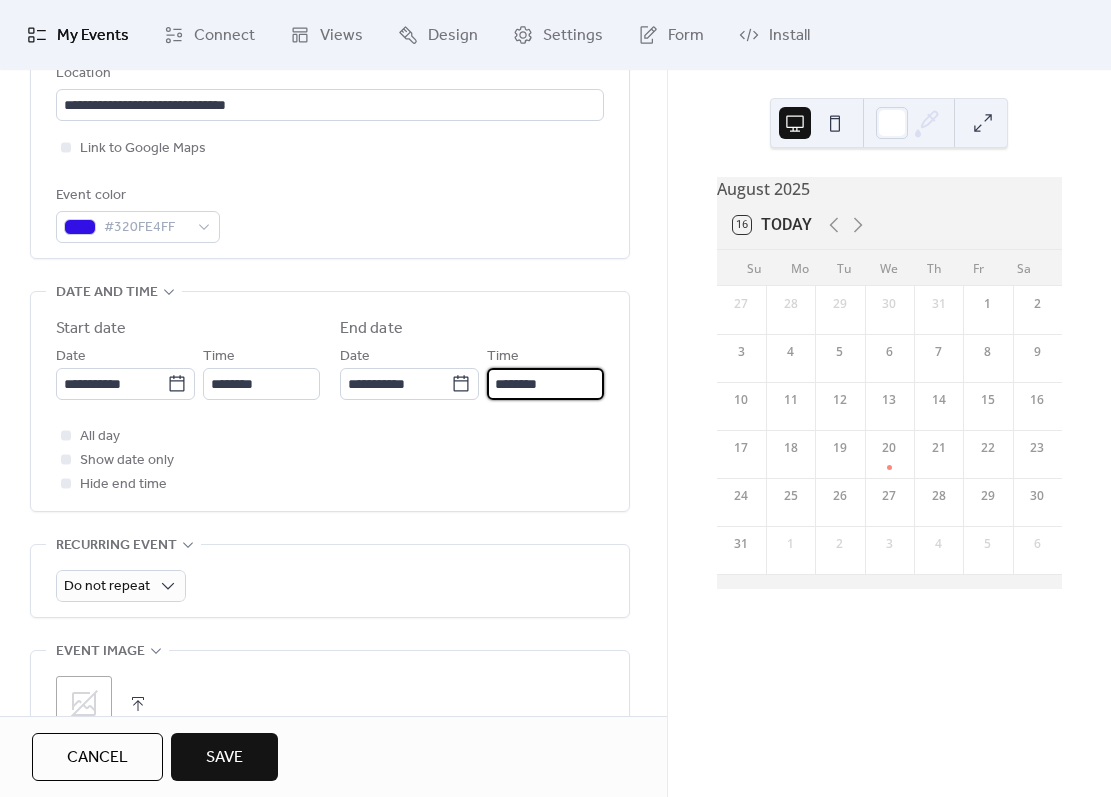 click on "********" at bounding box center [545, 384] 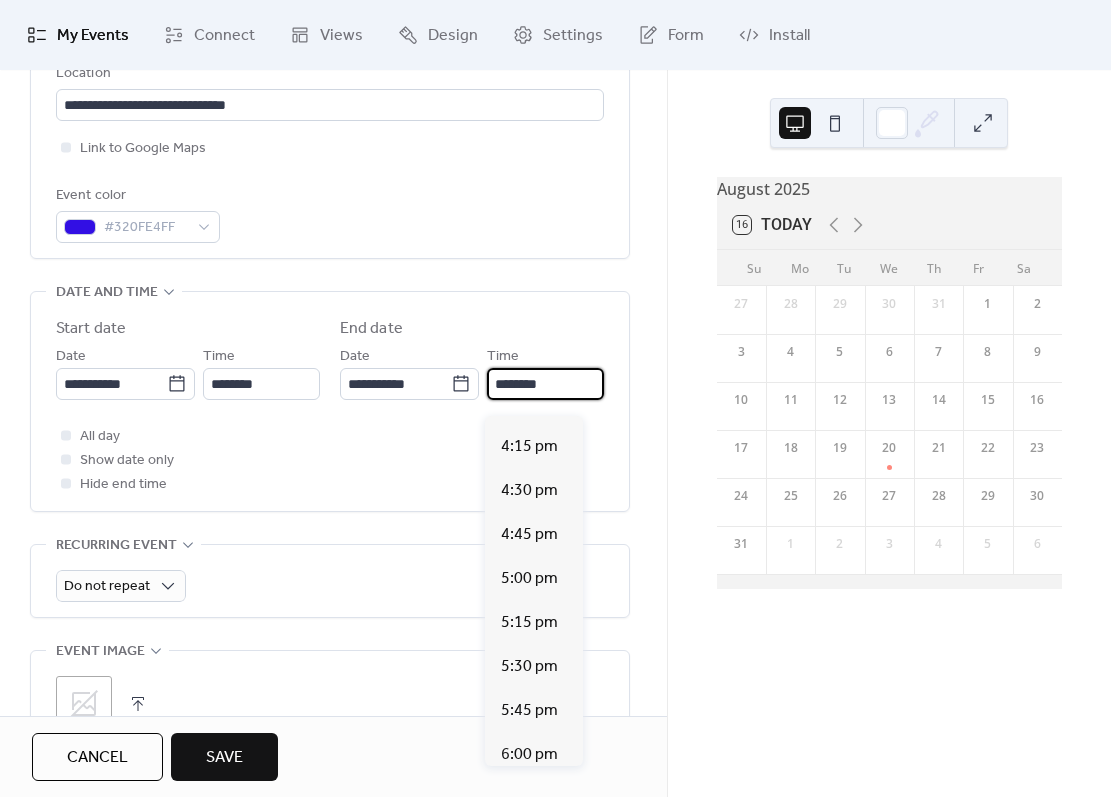 scroll, scrollTop: 2838, scrollLeft: 0, axis: vertical 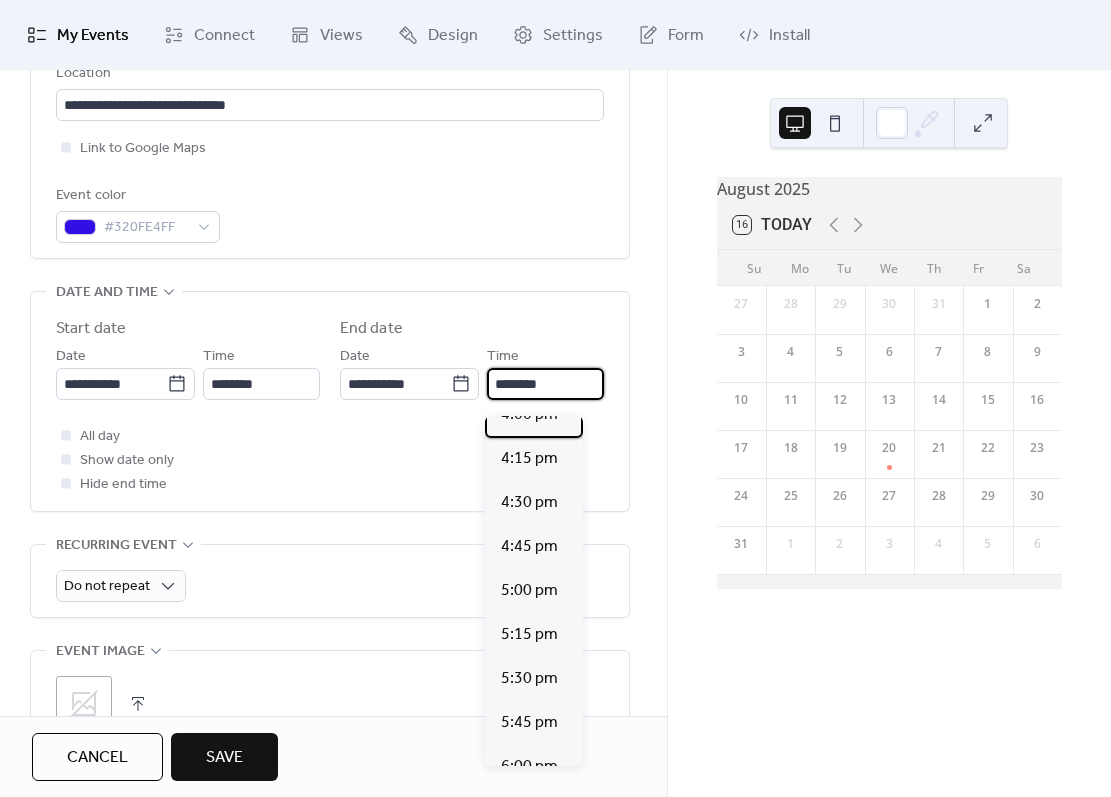click on "4:00 pm" at bounding box center (529, 415) 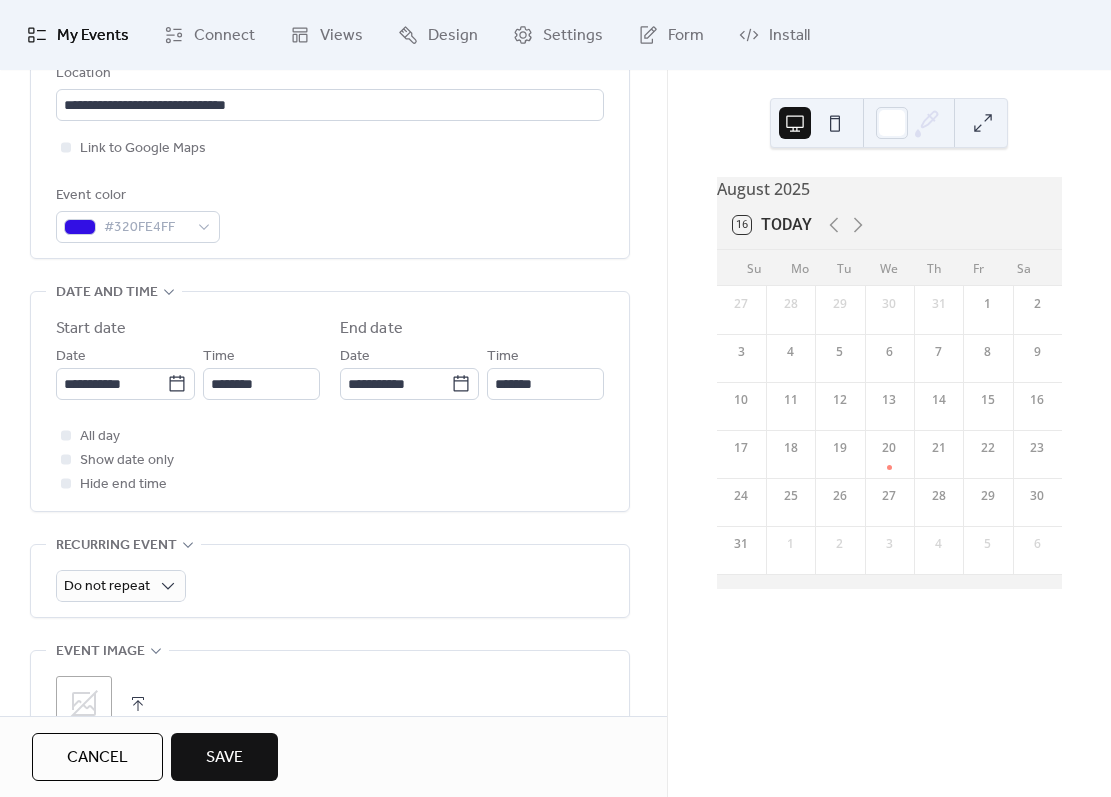 click on "Save" at bounding box center (224, 758) 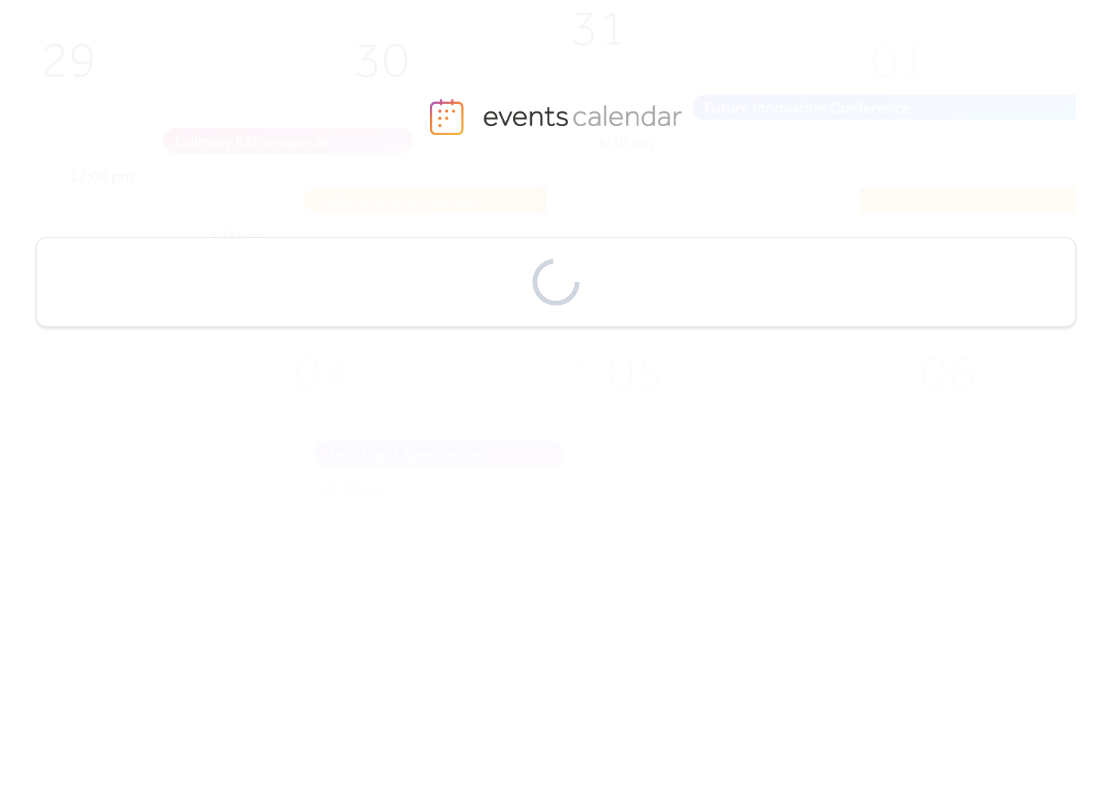 scroll, scrollTop: 0, scrollLeft: 0, axis: both 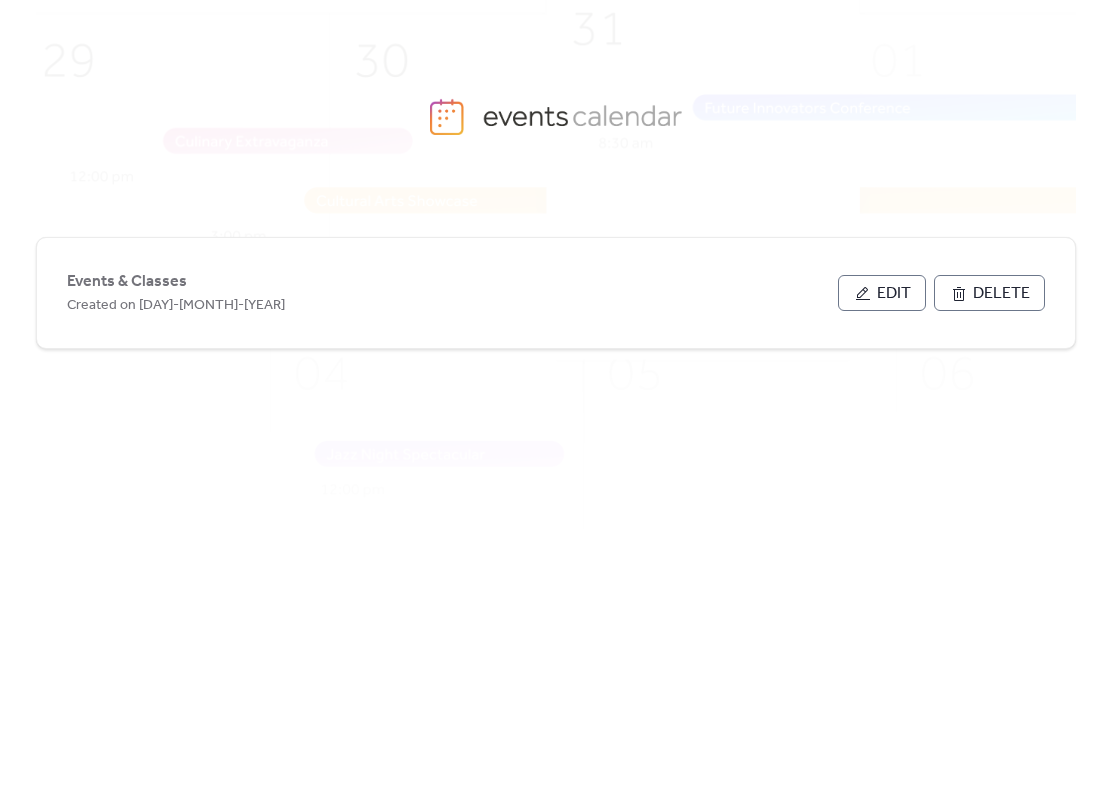 click on "Edit" at bounding box center [894, 294] 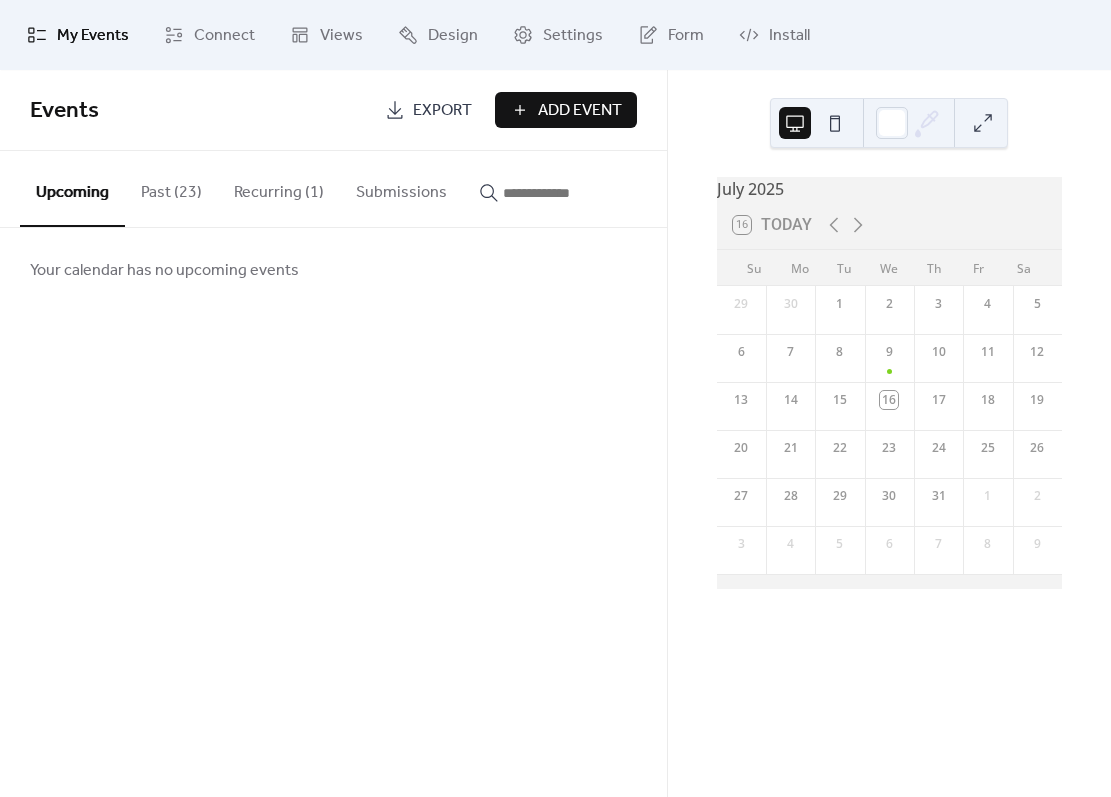click 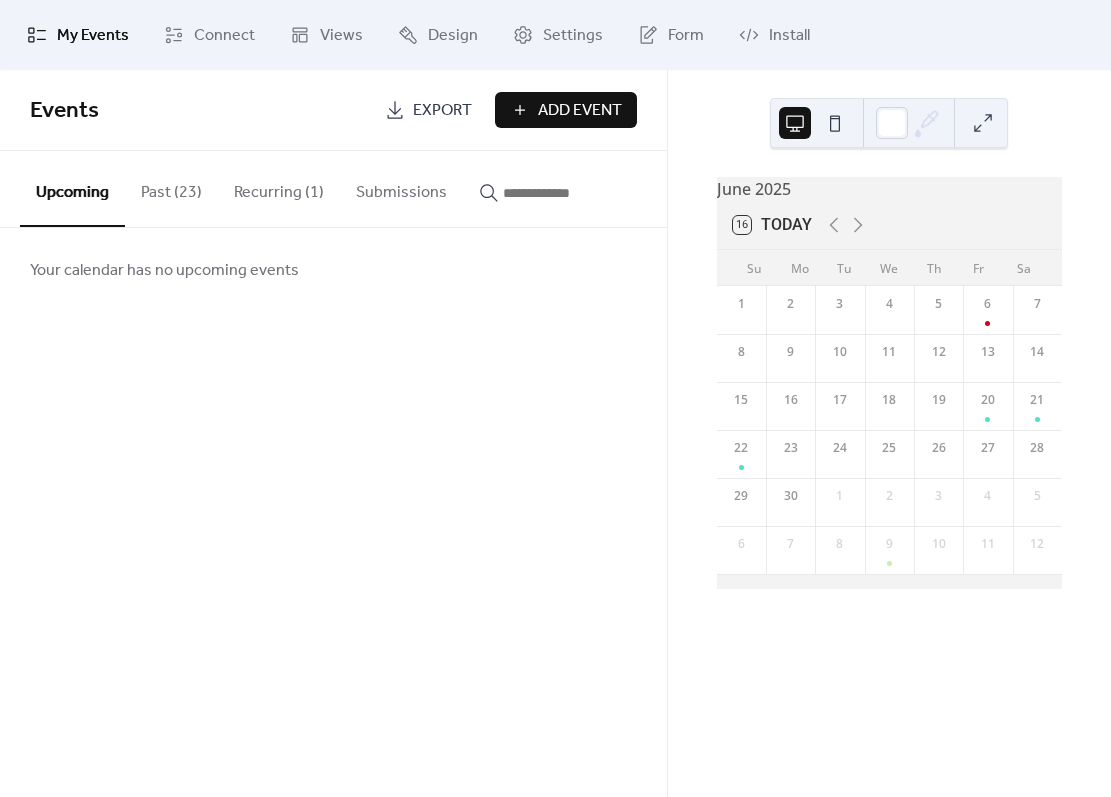 click 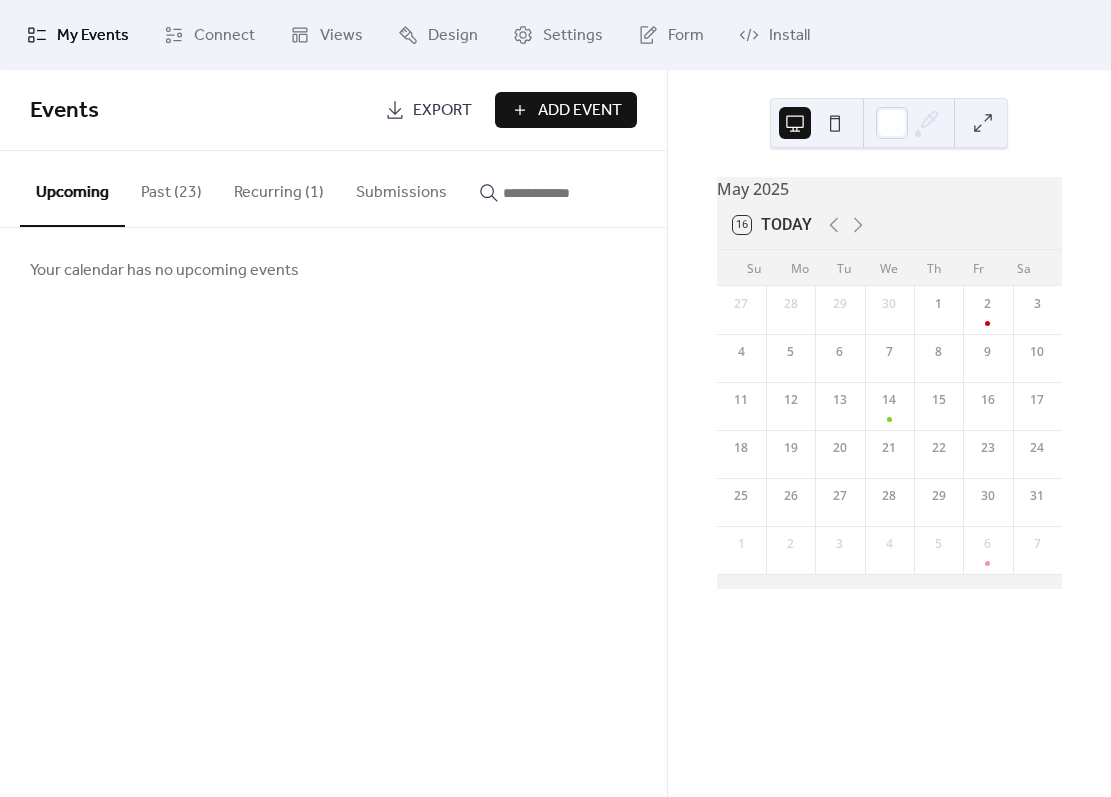 click on "14" at bounding box center (889, 406) 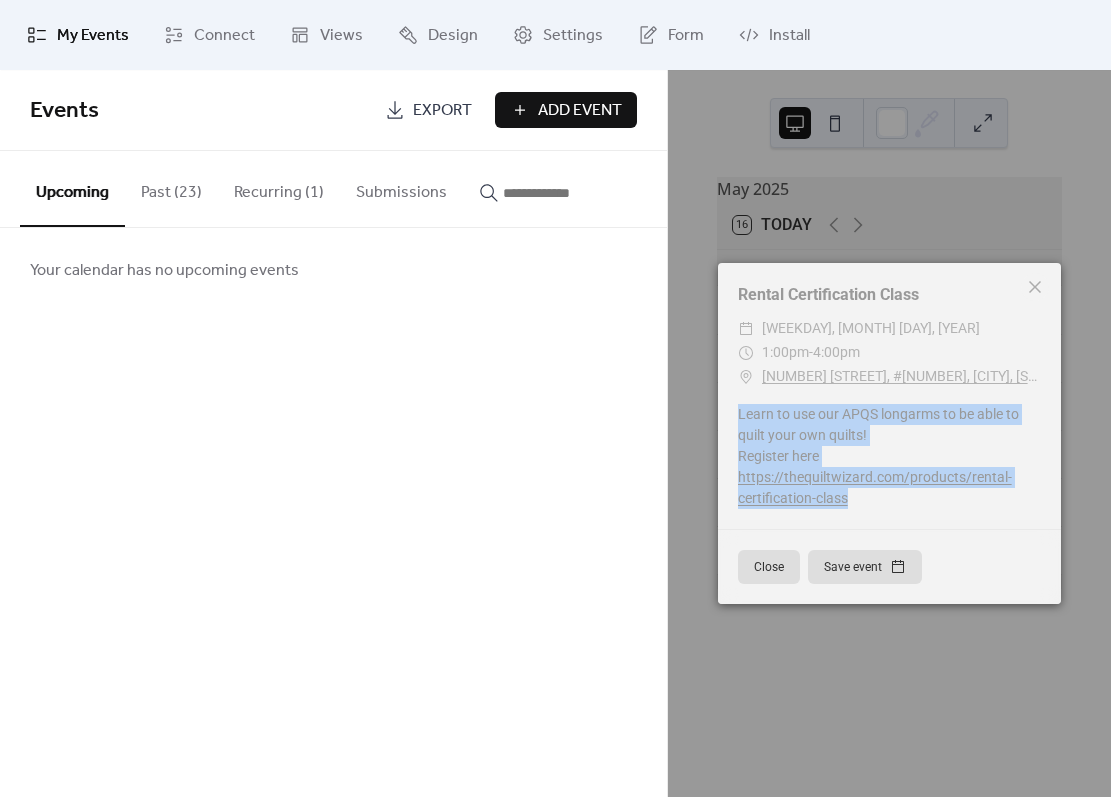 copy on "Learn to use our APQS longarms to be able to quilt your own quilts! Register here https://thequiltwizard.com/products/rental-certification-class" 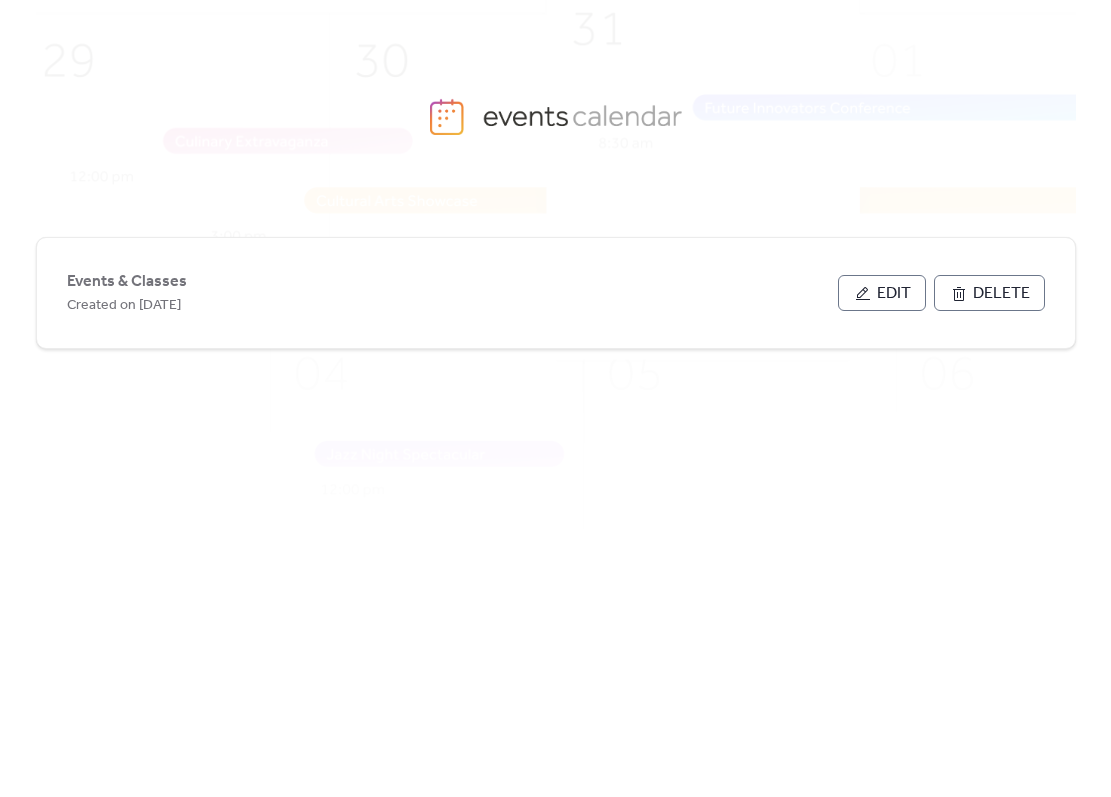 scroll, scrollTop: 0, scrollLeft: 0, axis: both 